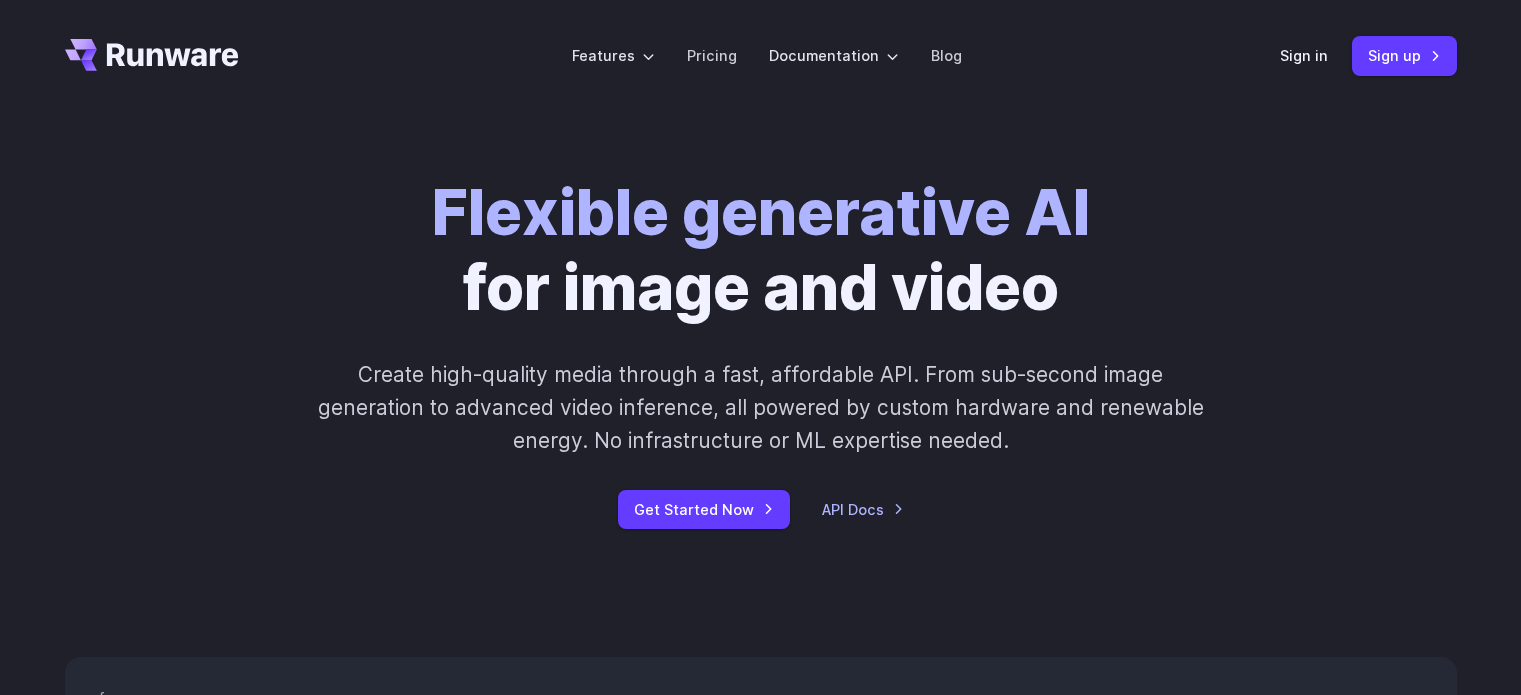 scroll, scrollTop: 0, scrollLeft: 0, axis: both 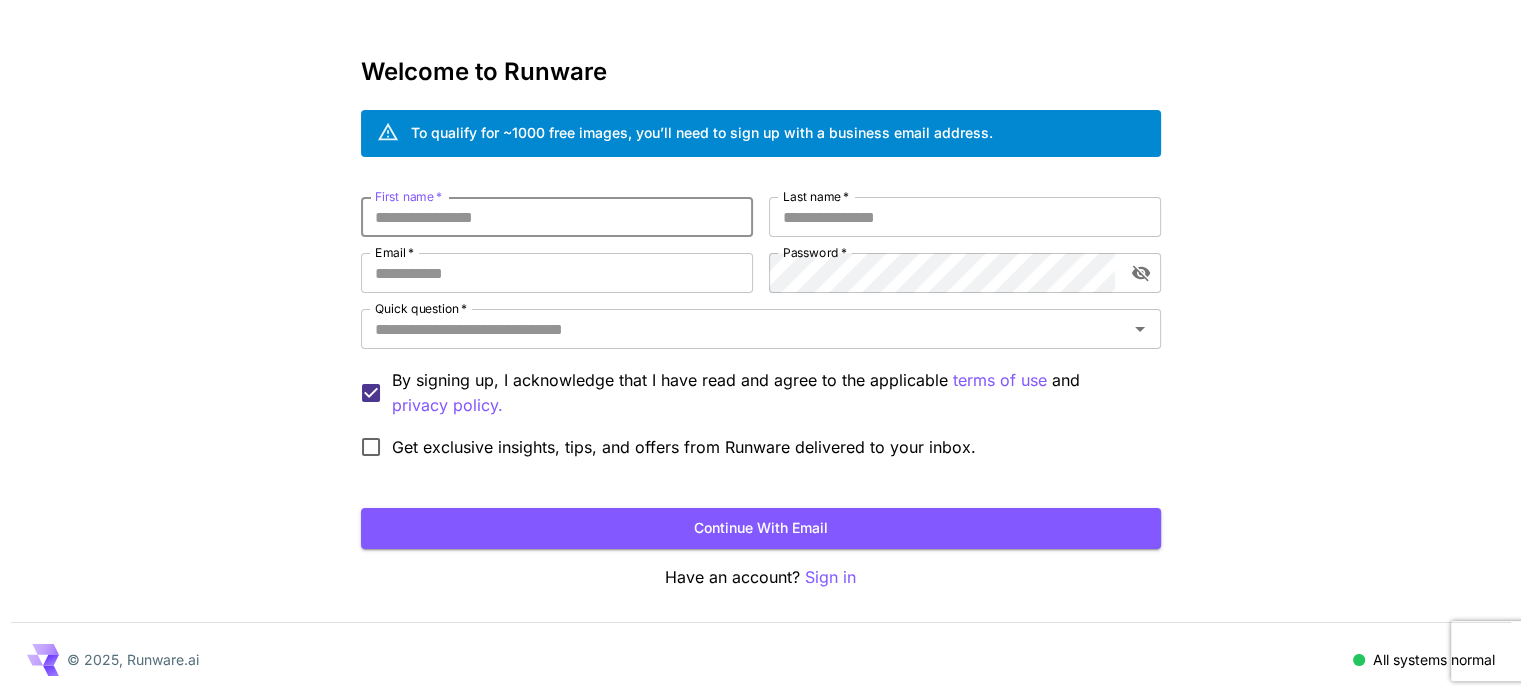 click on "First name   *" at bounding box center (557, 217) 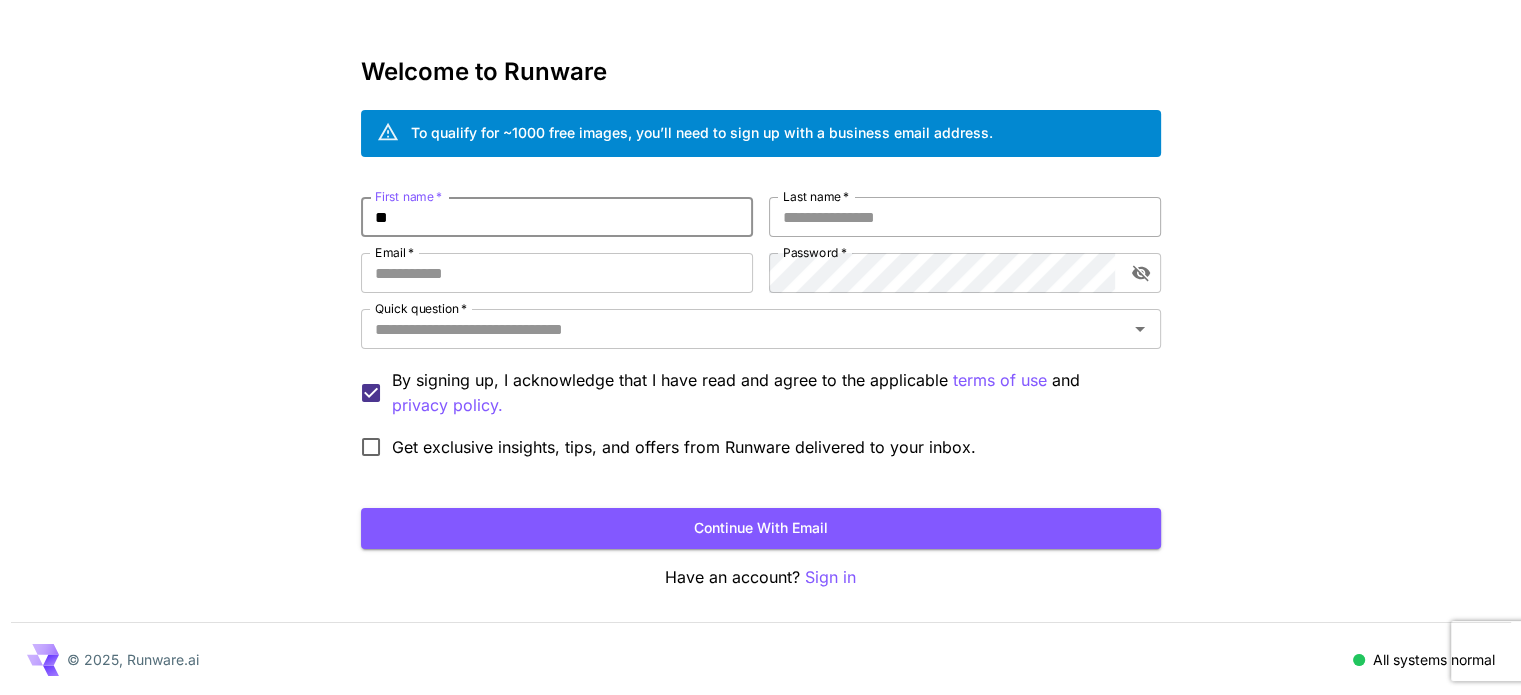 type on "**" 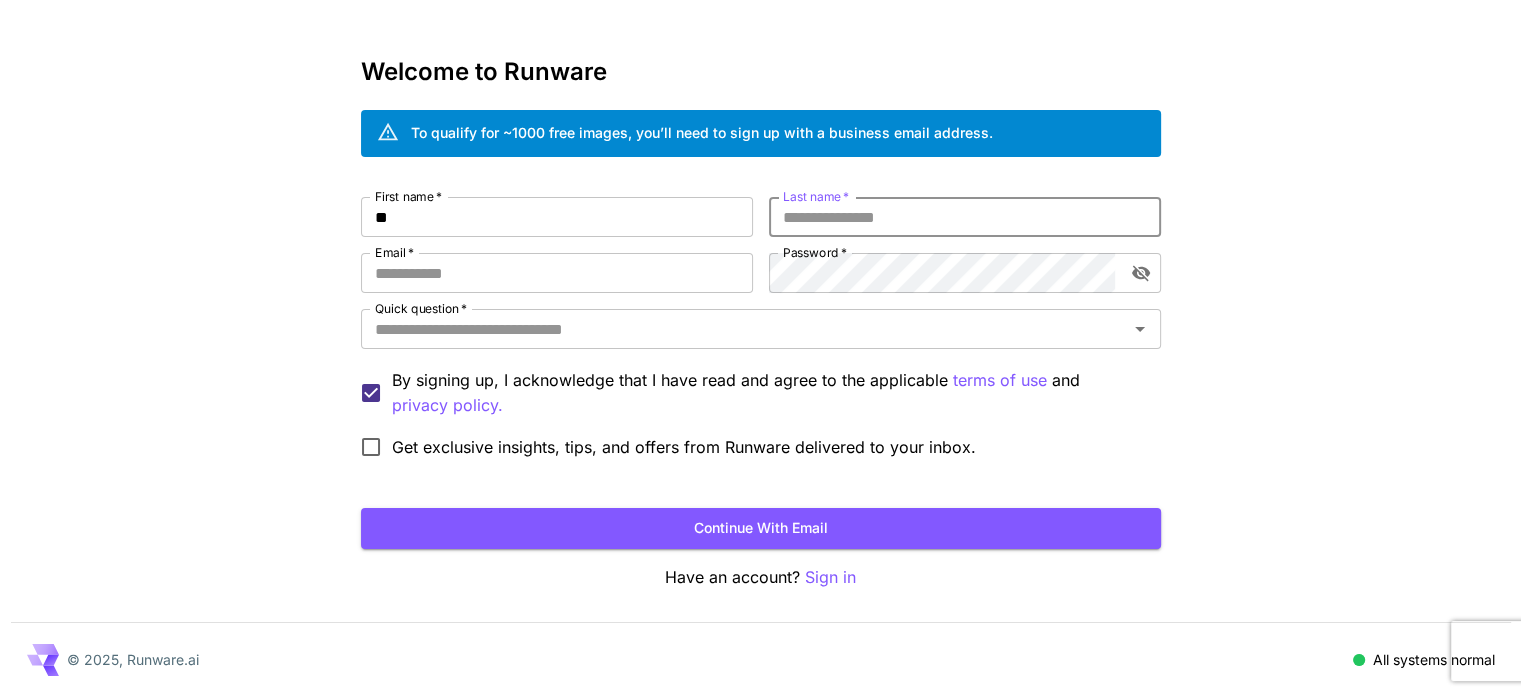 click on "Last name   *" at bounding box center (965, 217) 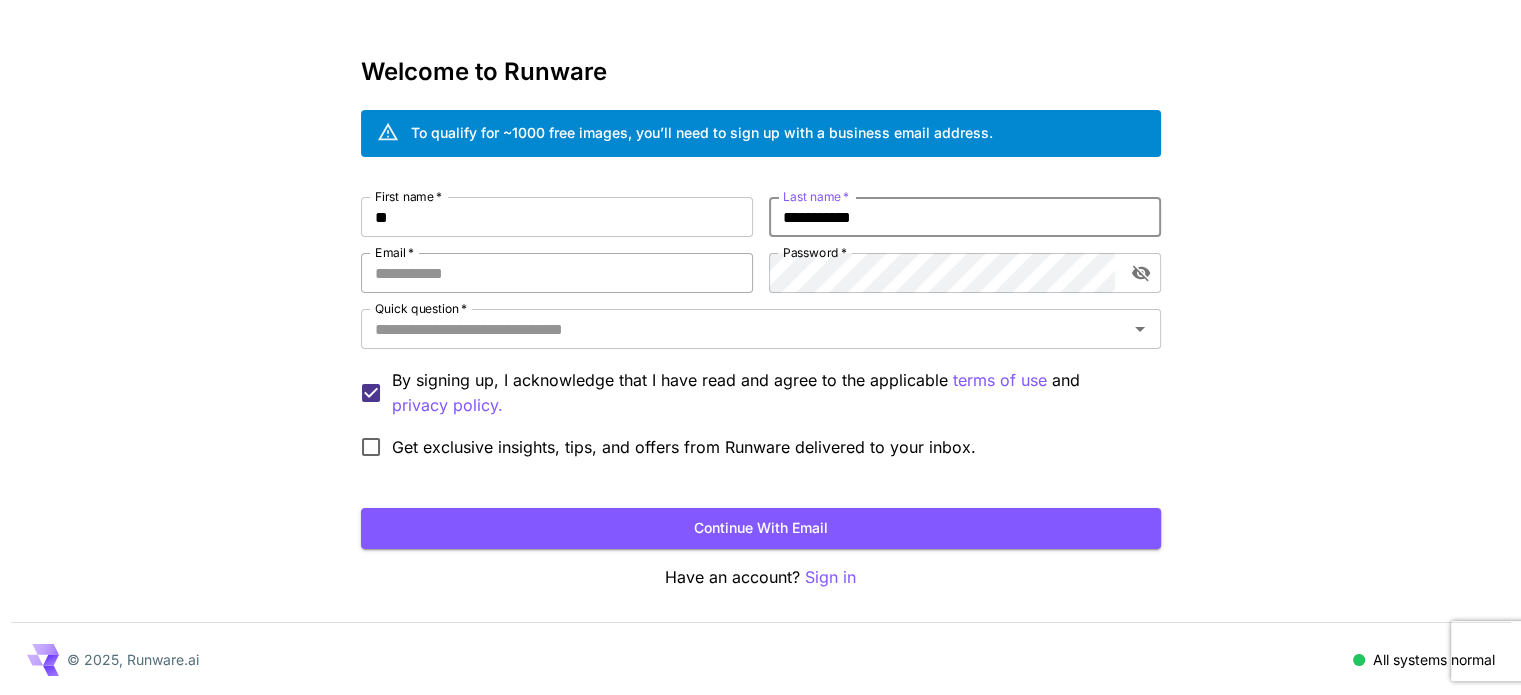 type on "**********" 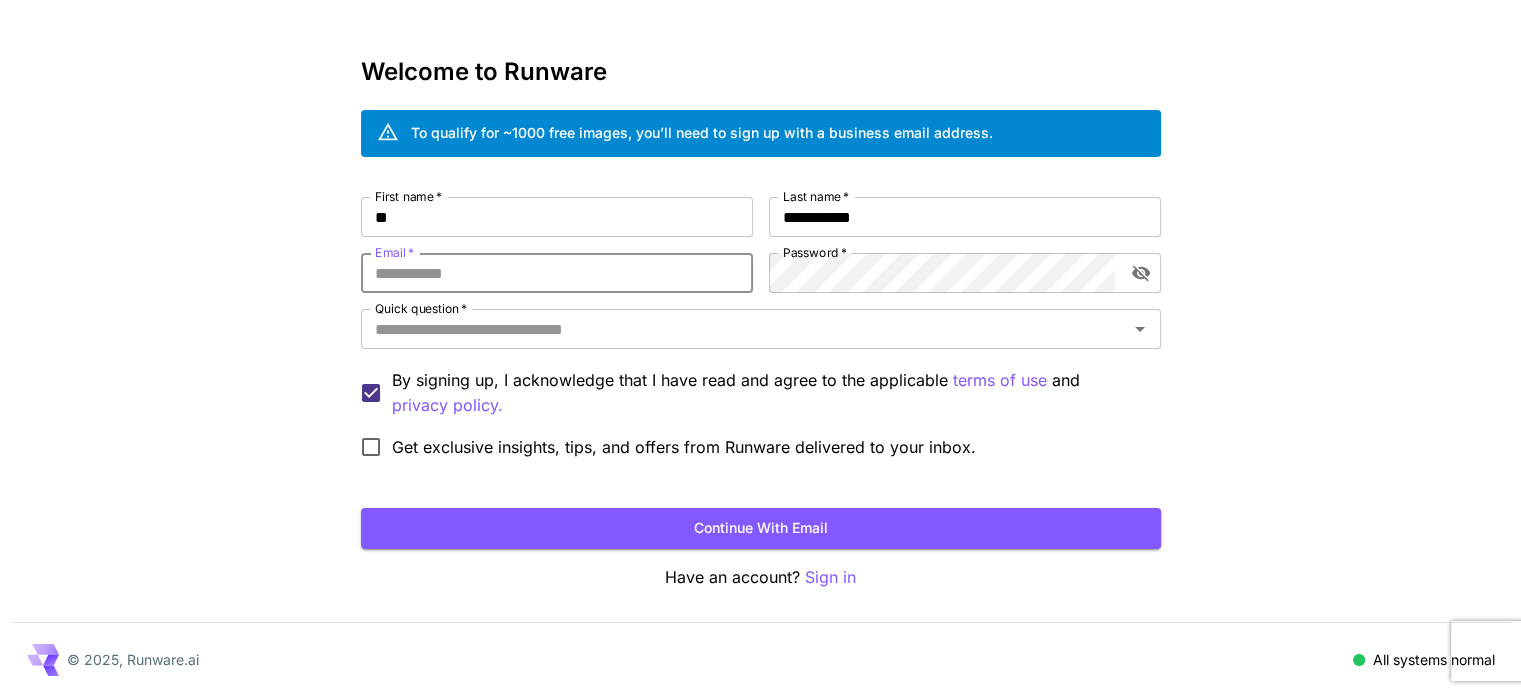 click on "Email   *" at bounding box center [557, 273] 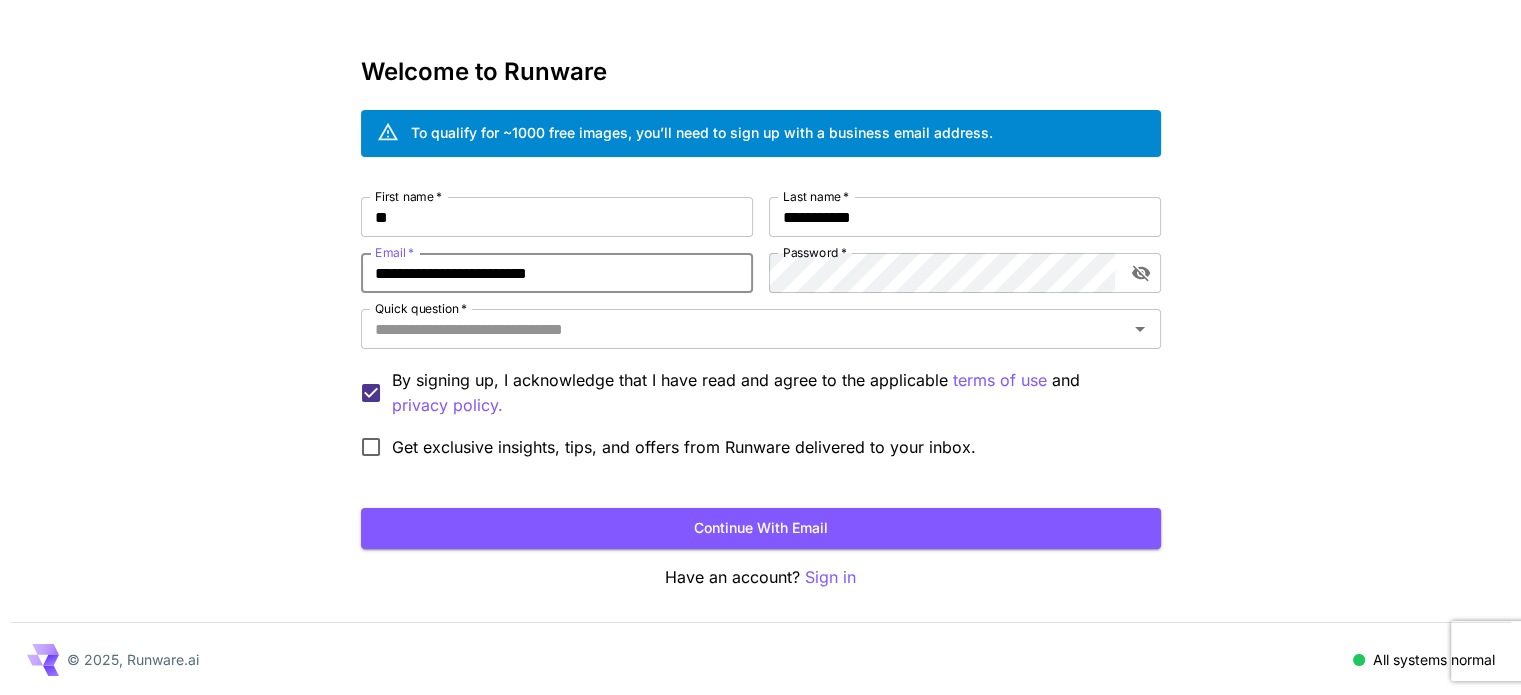 type on "**********" 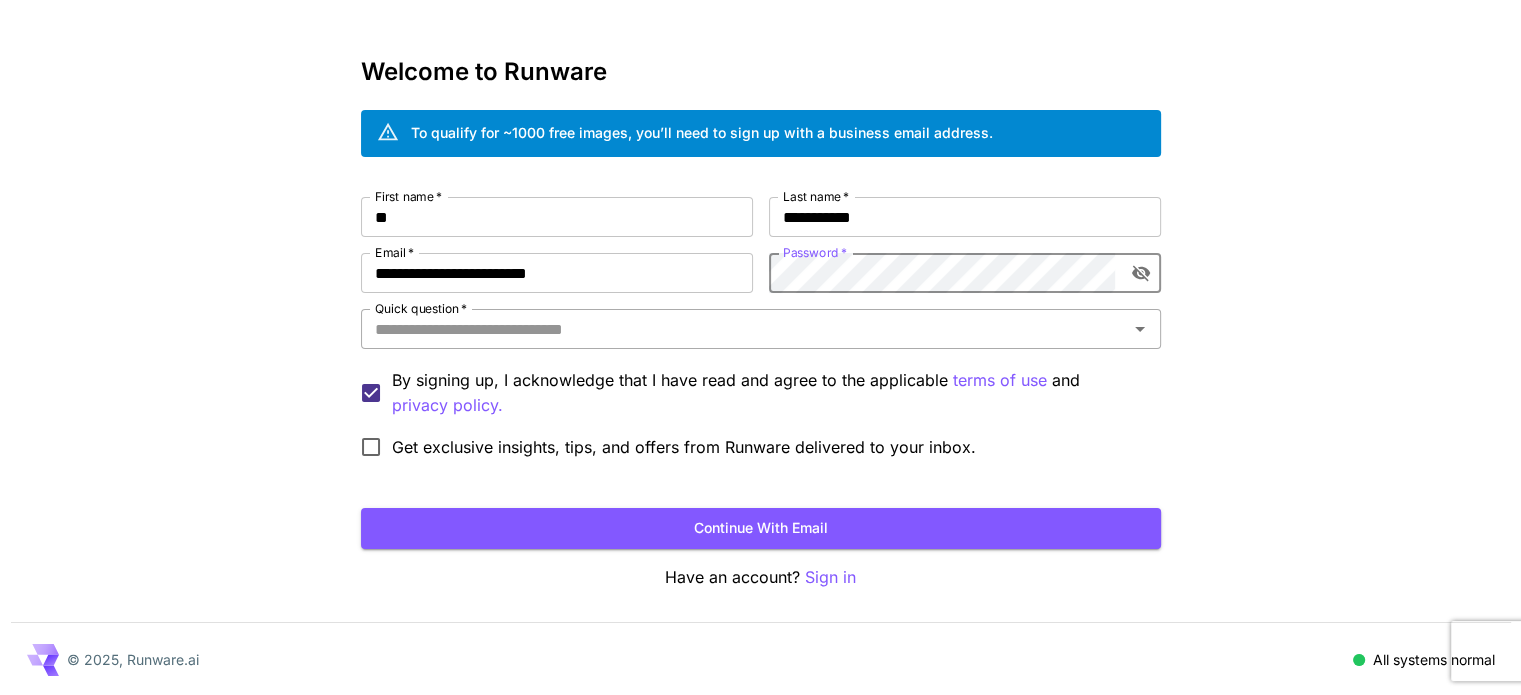 click on "Quick question   *" at bounding box center (744, 329) 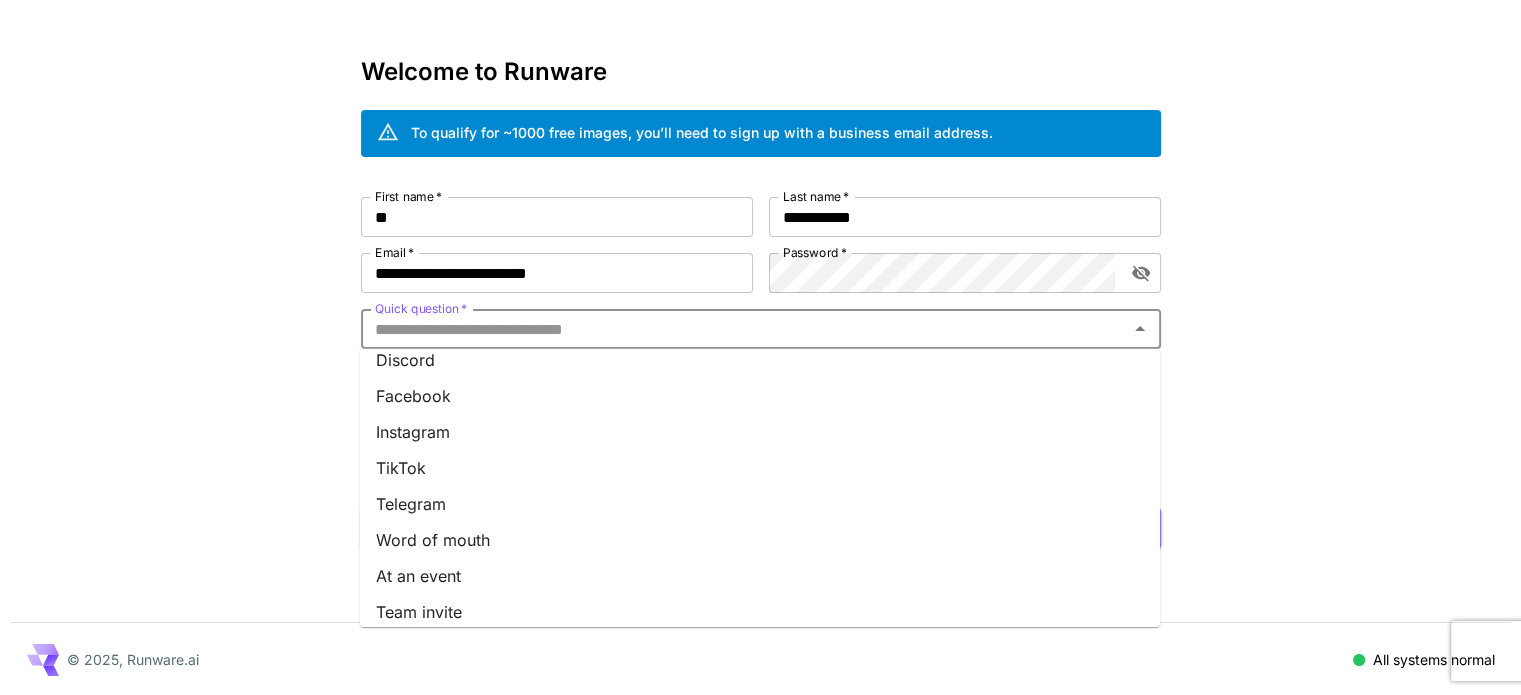 scroll, scrollTop: 239, scrollLeft: 0, axis: vertical 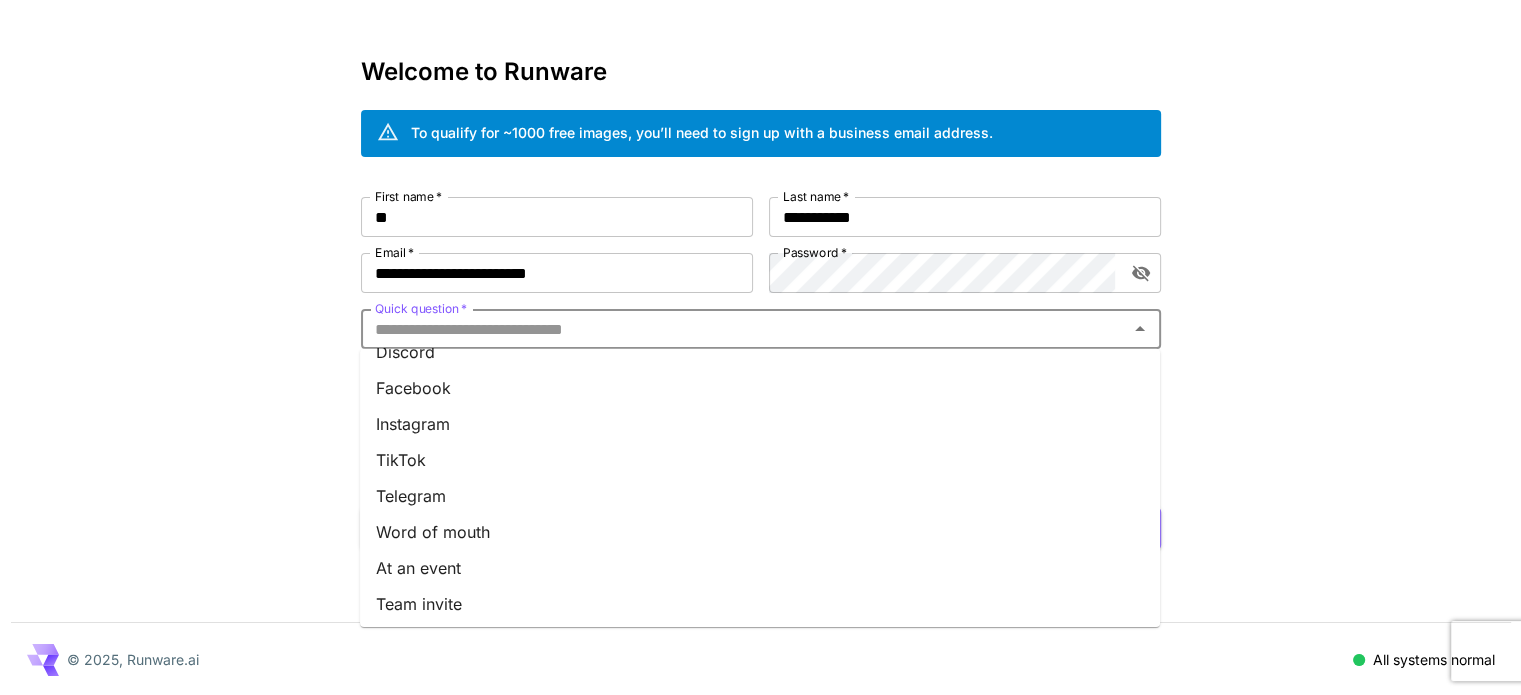 click on "Instagram" at bounding box center (760, 424) 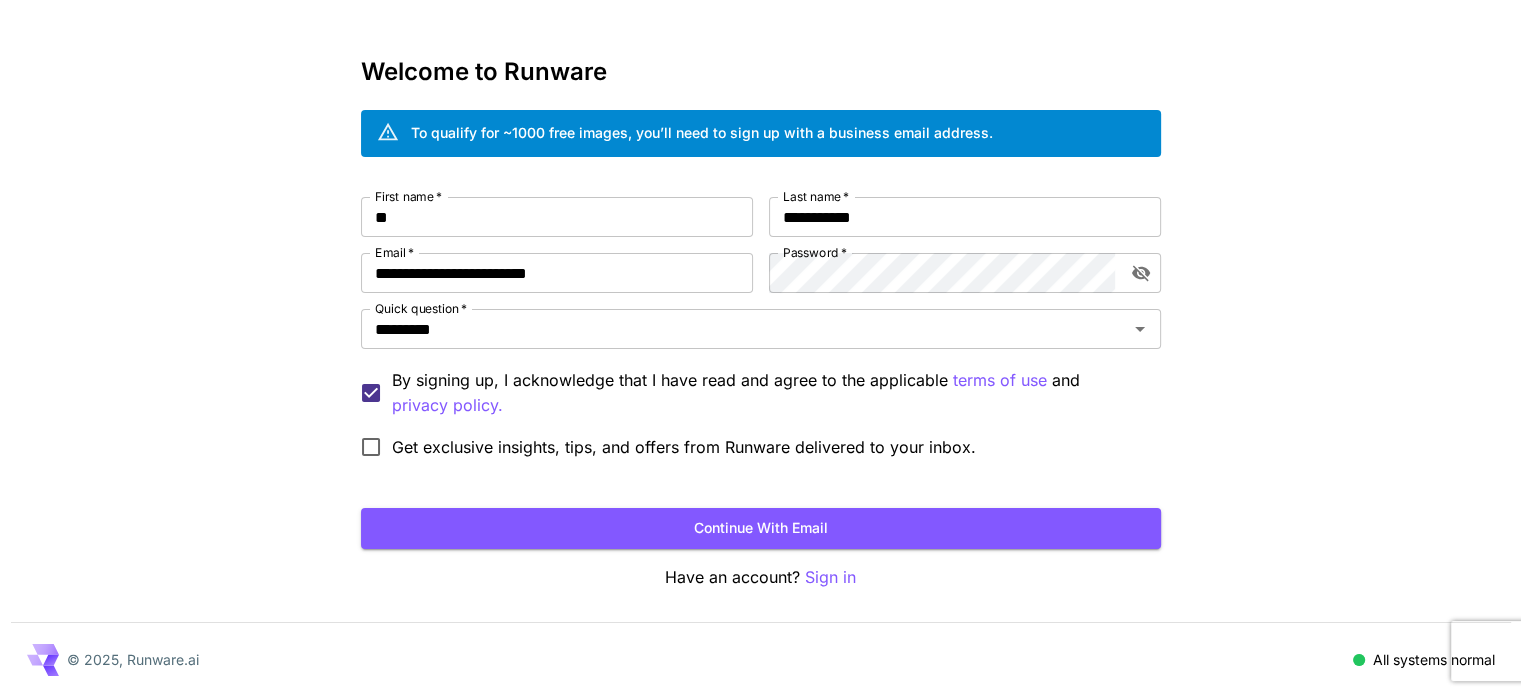 click on "Get exclusive insights, tips, and offers from Runware delivered to your inbox." at bounding box center (684, 447) 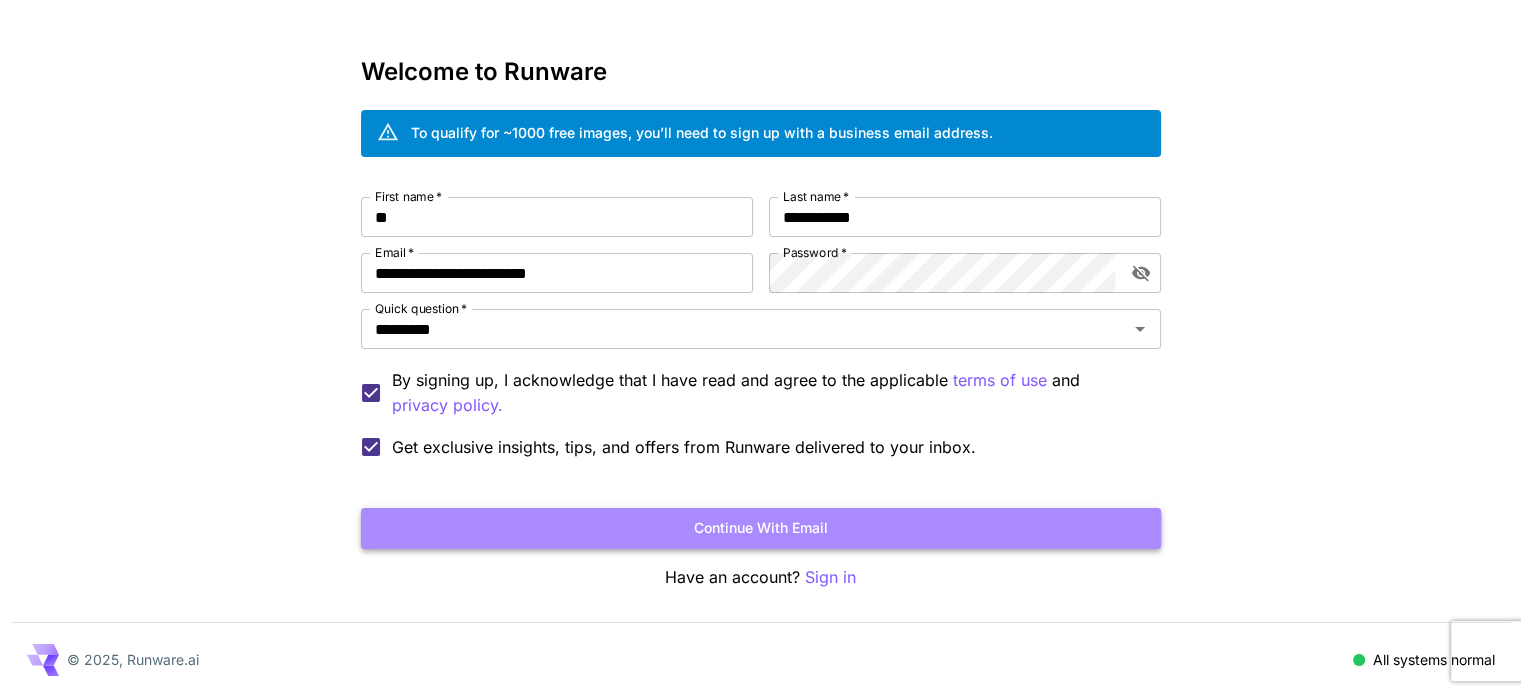 click on "Continue with email" at bounding box center (761, 528) 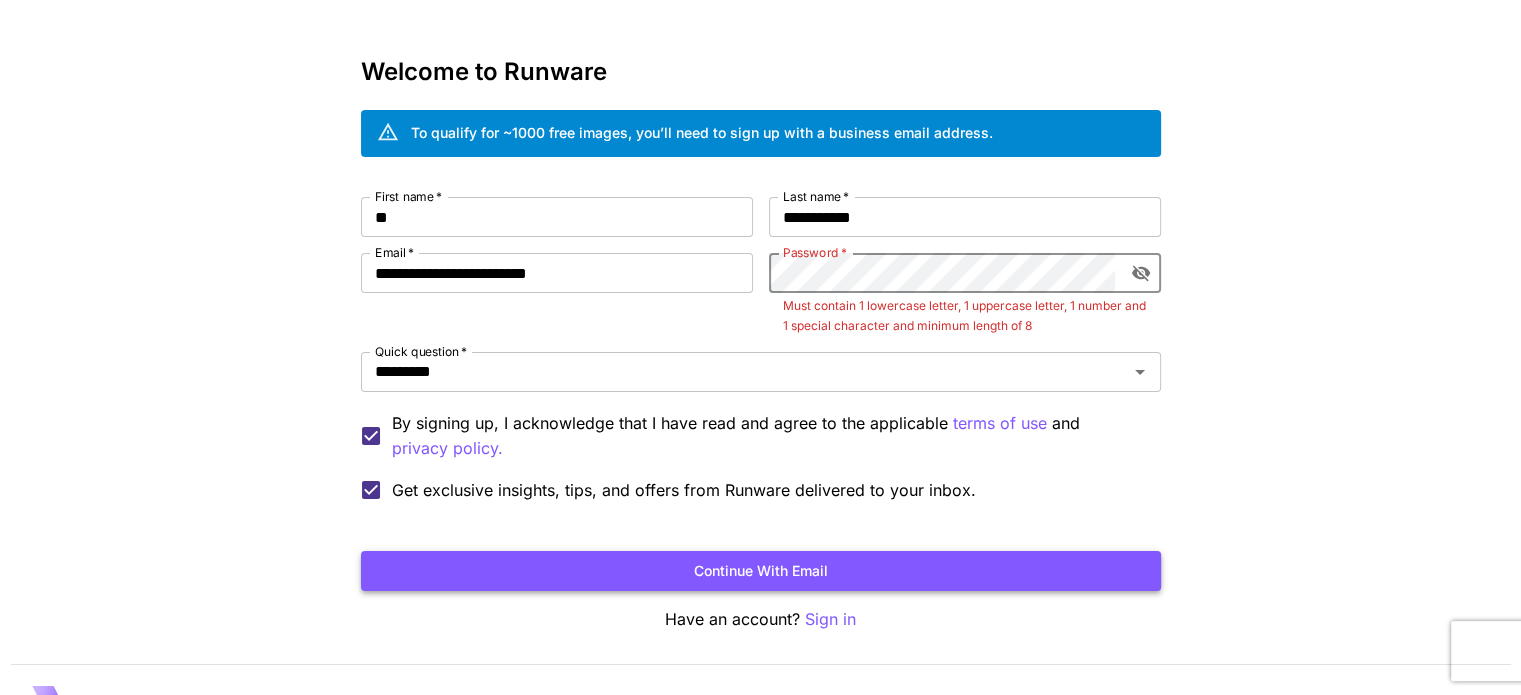 click on "Continue with email" at bounding box center [761, 571] 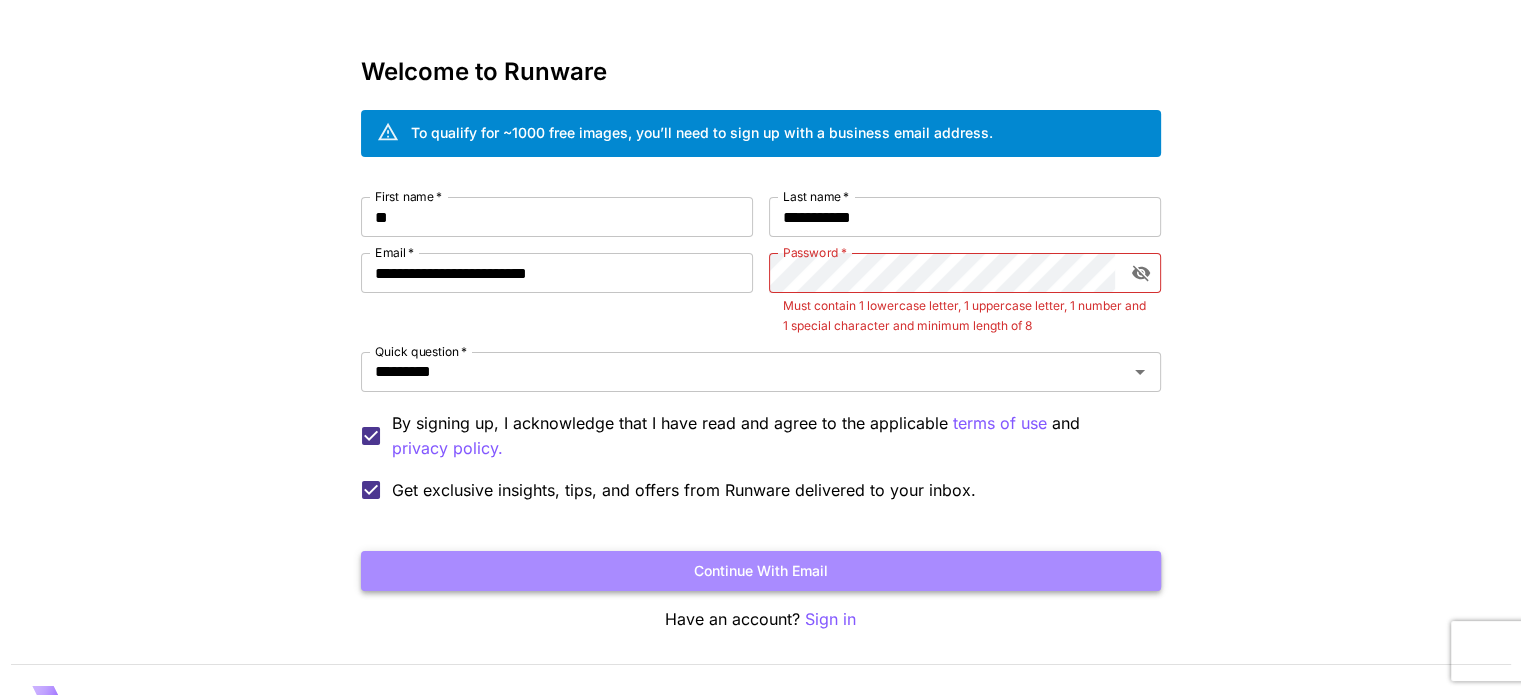 click on "Continue with email" at bounding box center (761, 571) 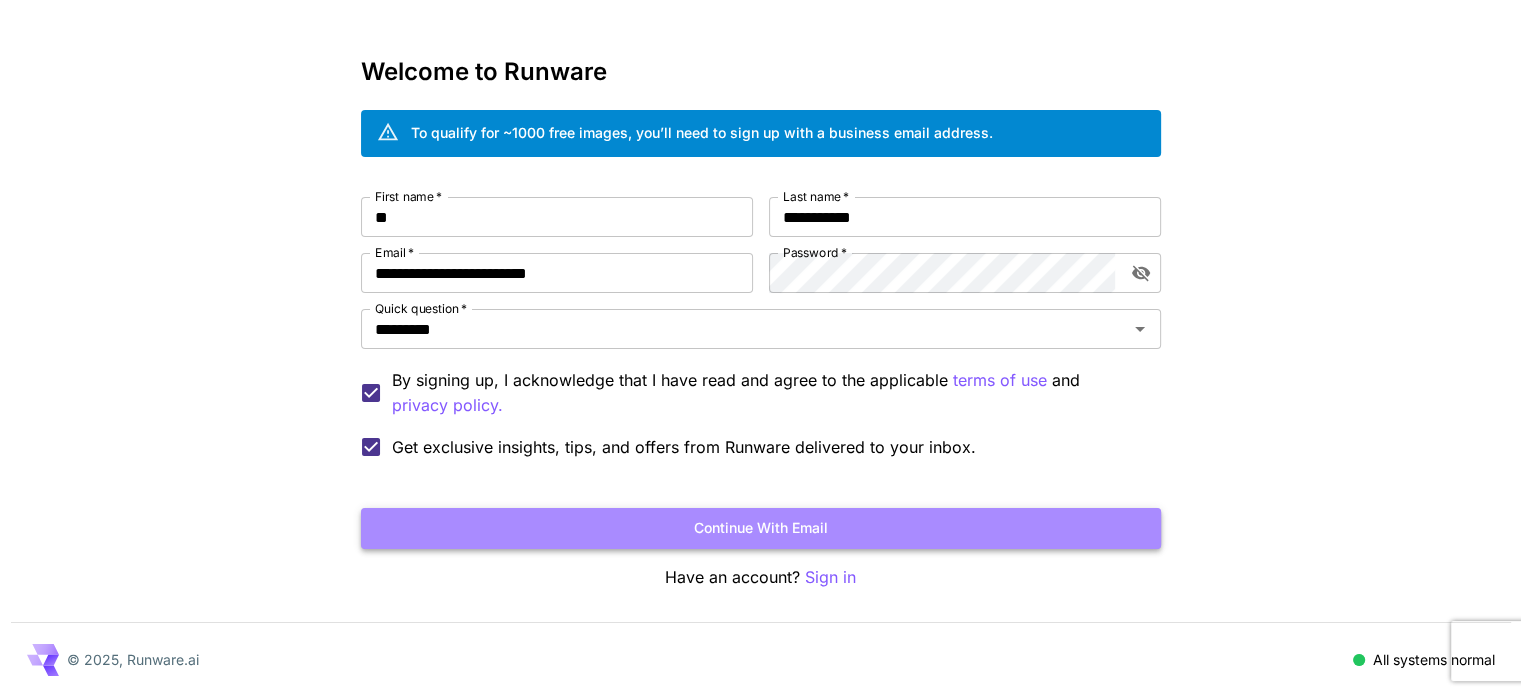 click on "Continue with email" at bounding box center (761, 528) 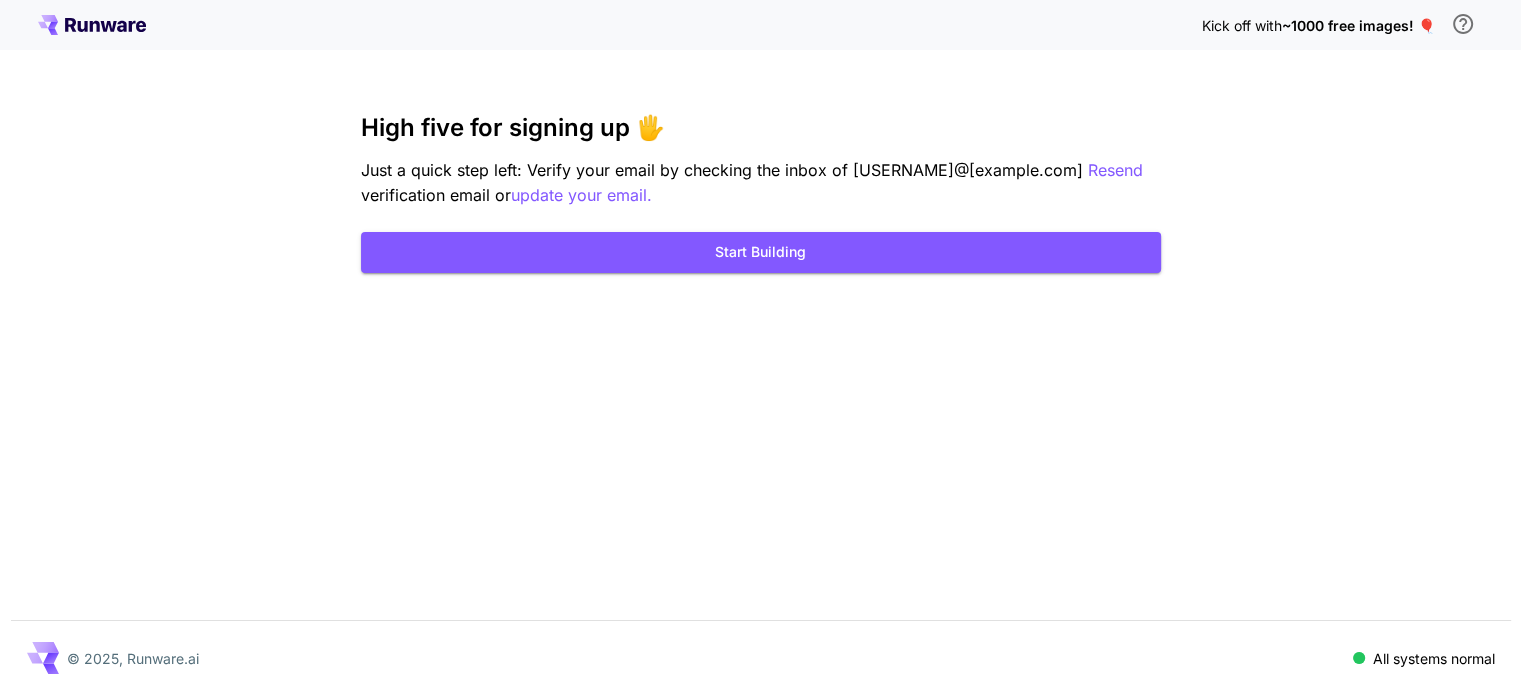 scroll, scrollTop: 0, scrollLeft: 0, axis: both 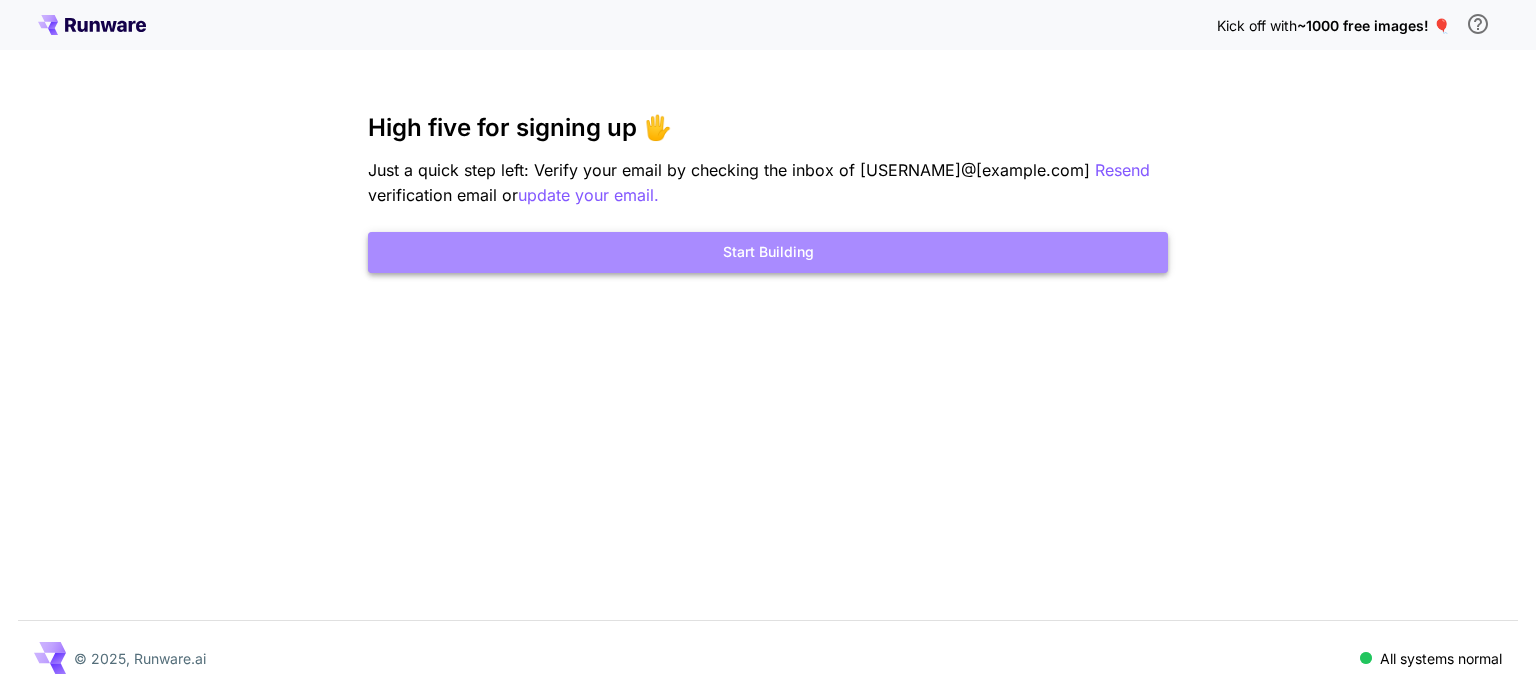 click on "Start Building" at bounding box center (768, 252) 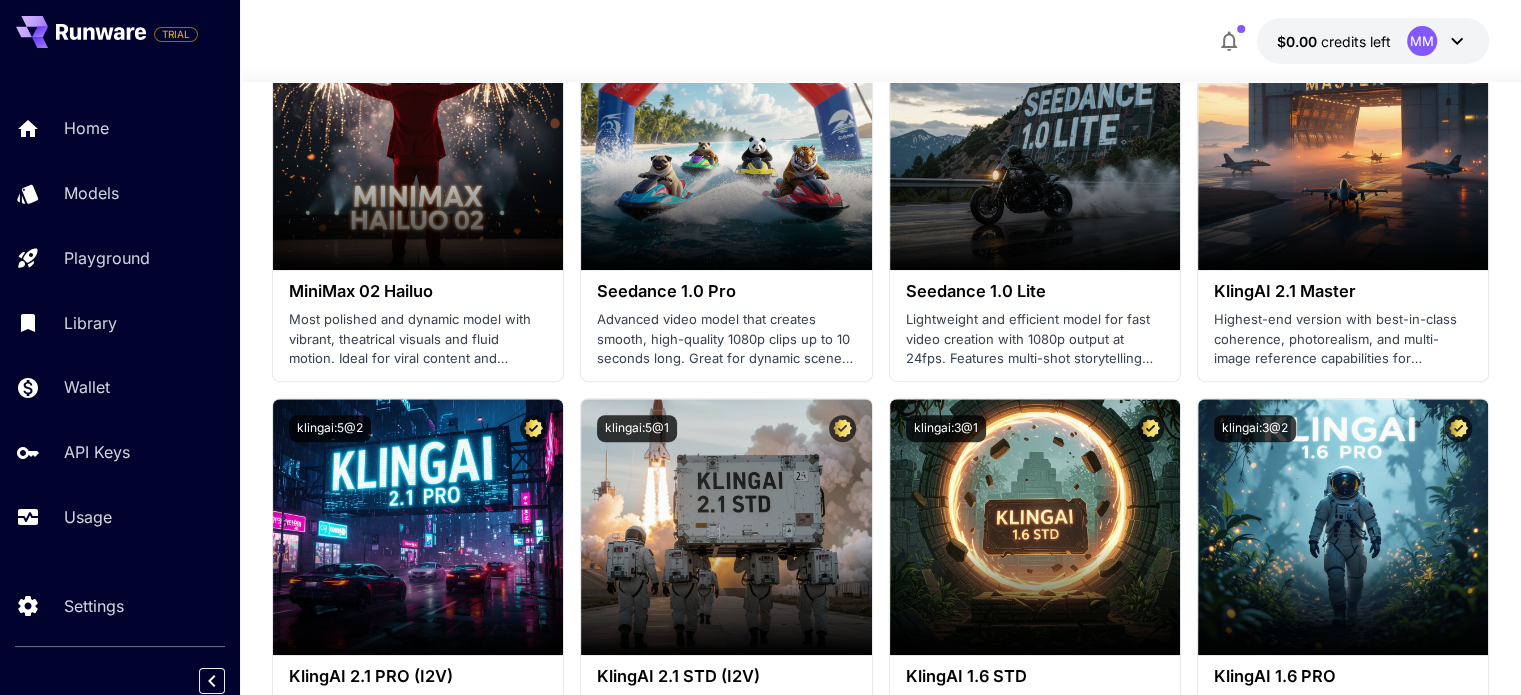 scroll, scrollTop: 0, scrollLeft: 0, axis: both 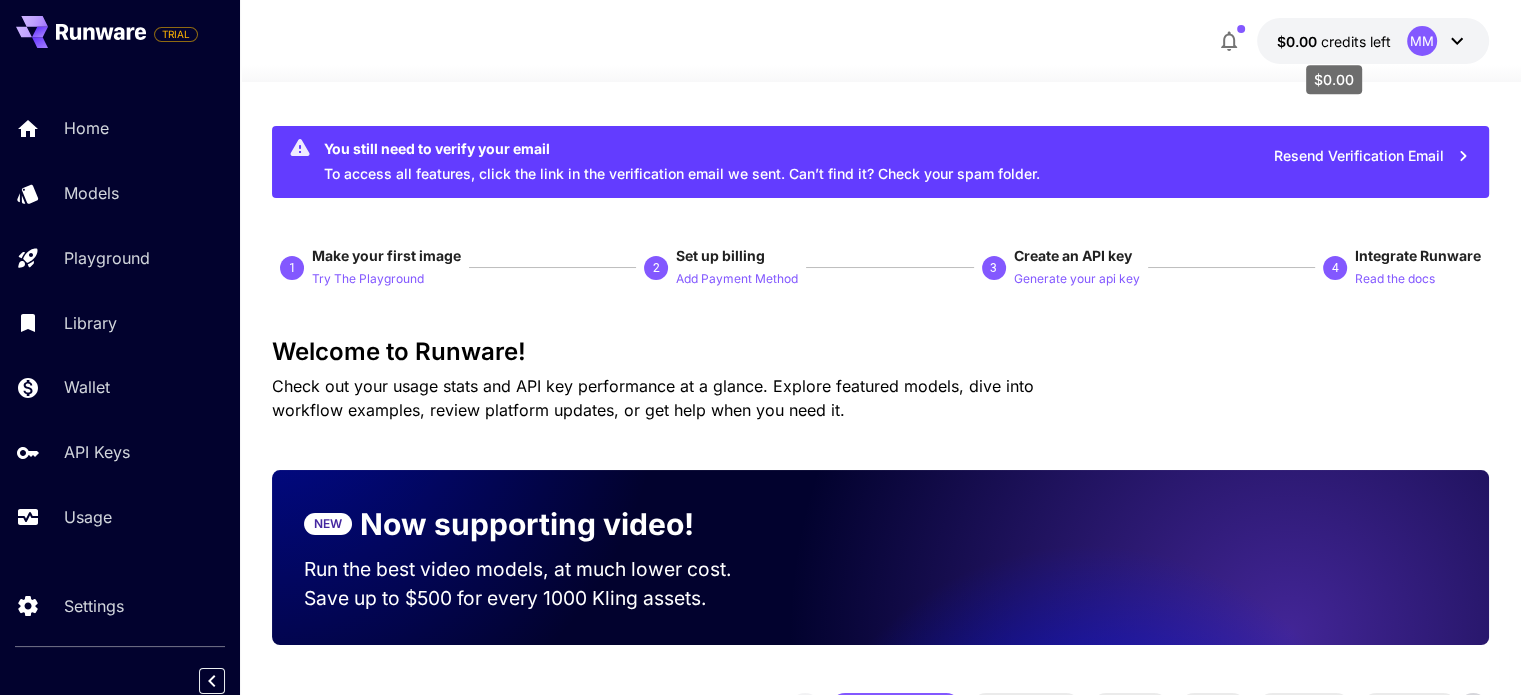 click on "credits left" at bounding box center [1356, 41] 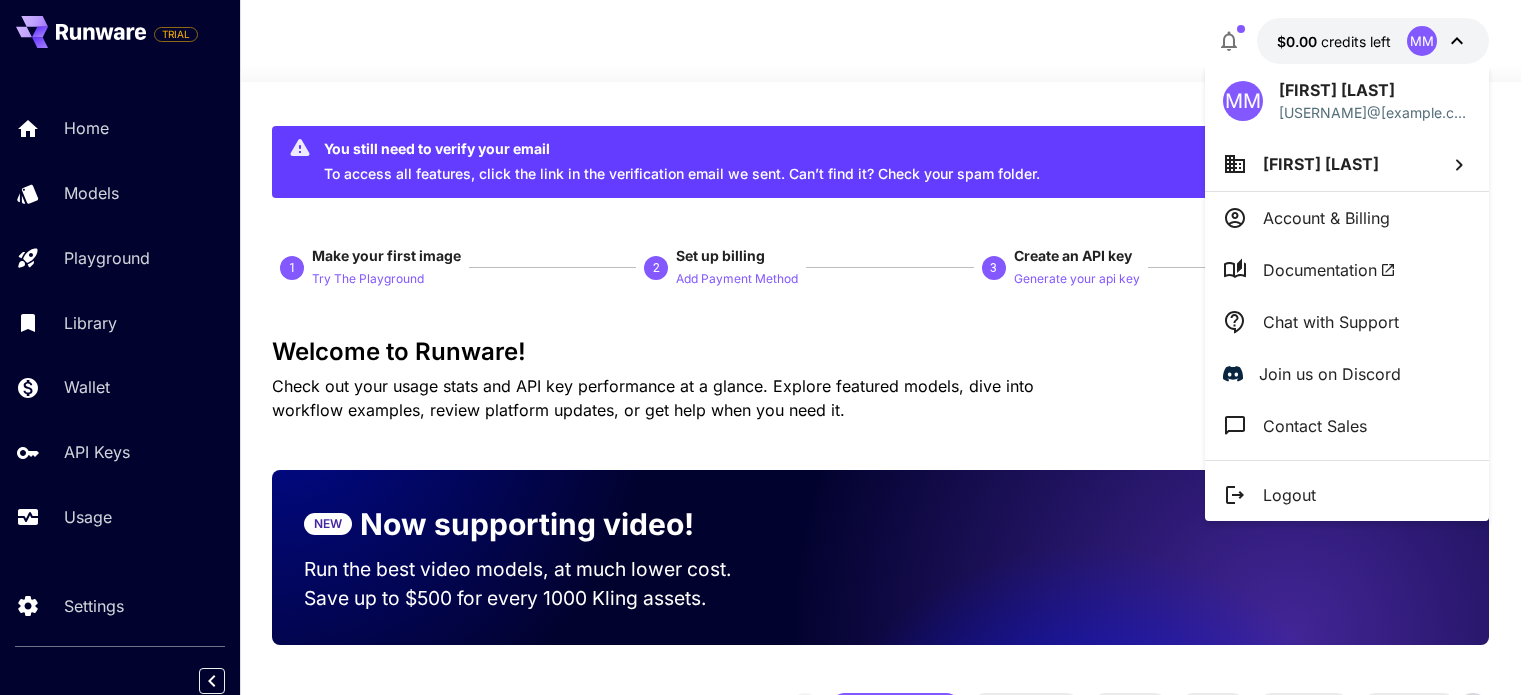 click at bounding box center (768, 347) 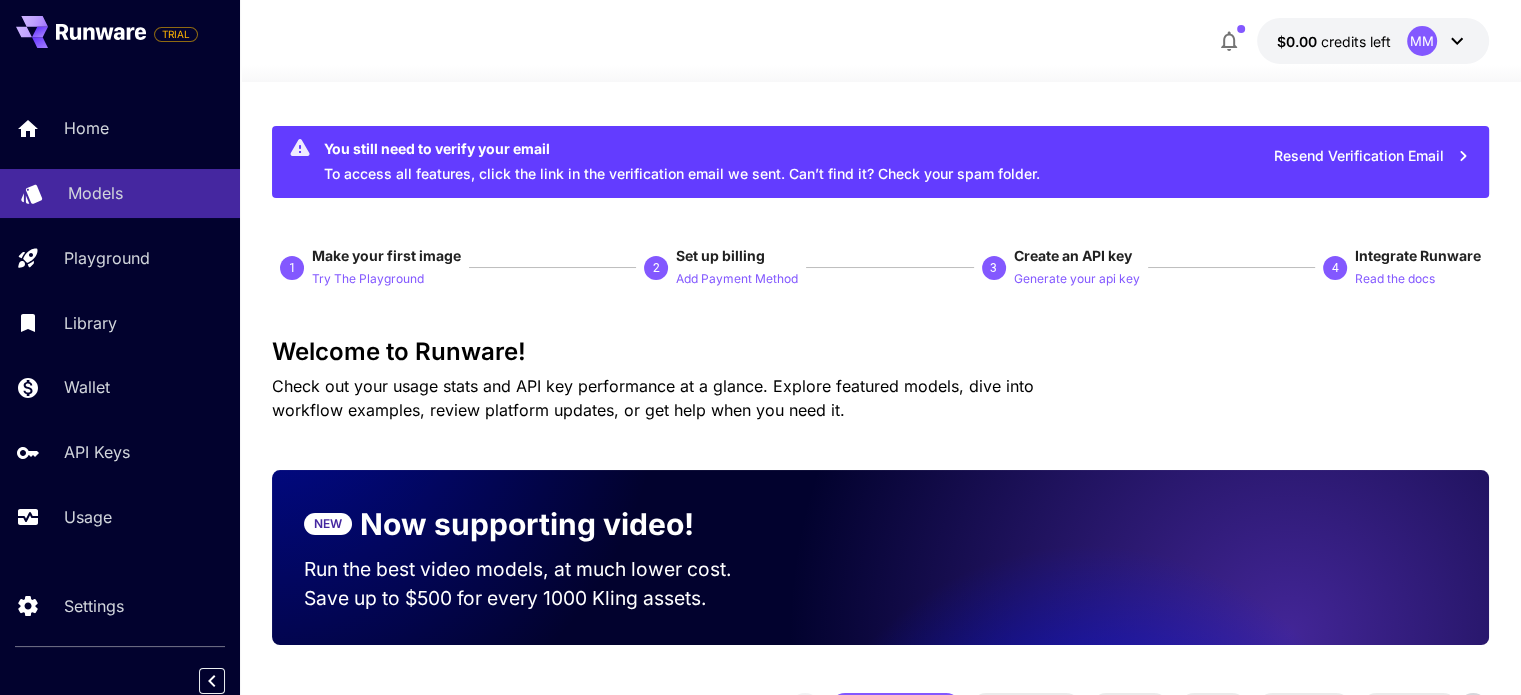 click on "Models" at bounding box center [120, 193] 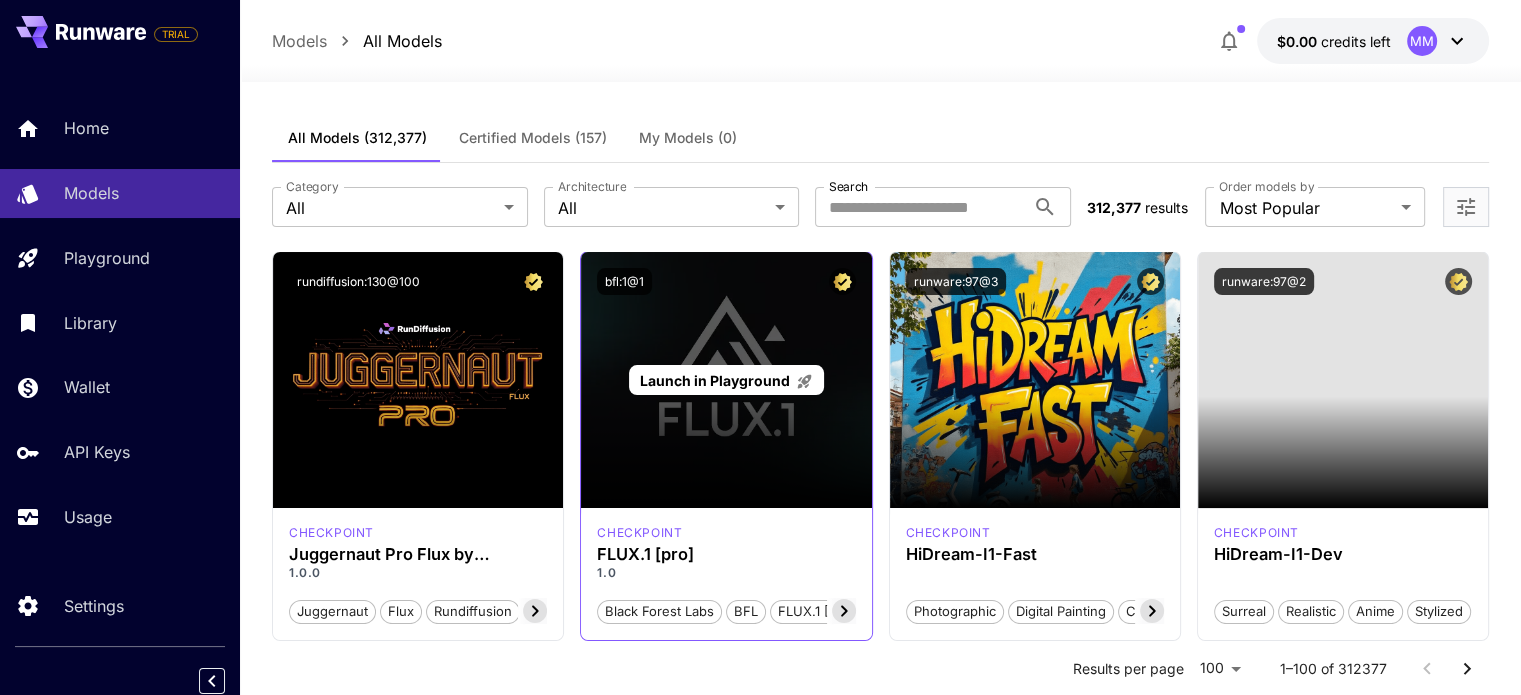 click on "Launch in Playground" at bounding box center [726, 380] 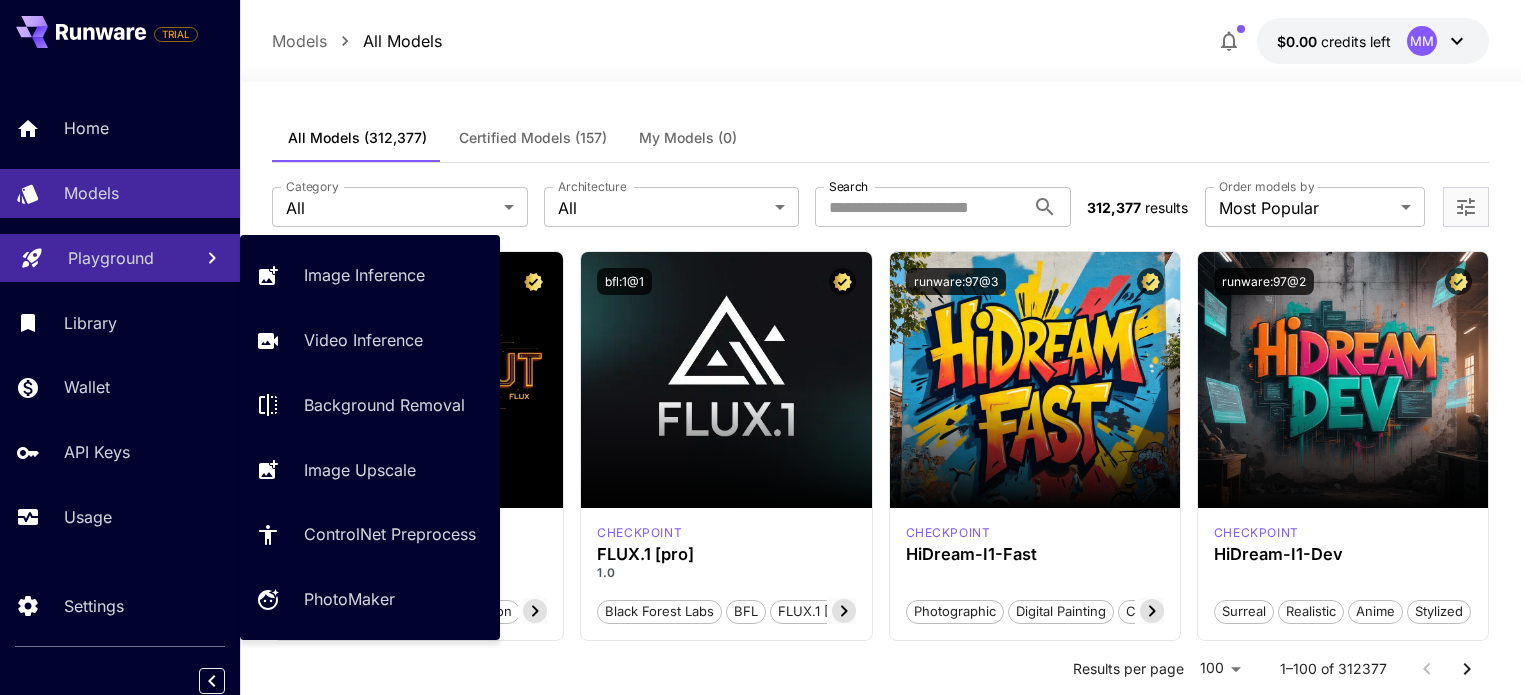 click on "Playground" at bounding box center (120, 258) 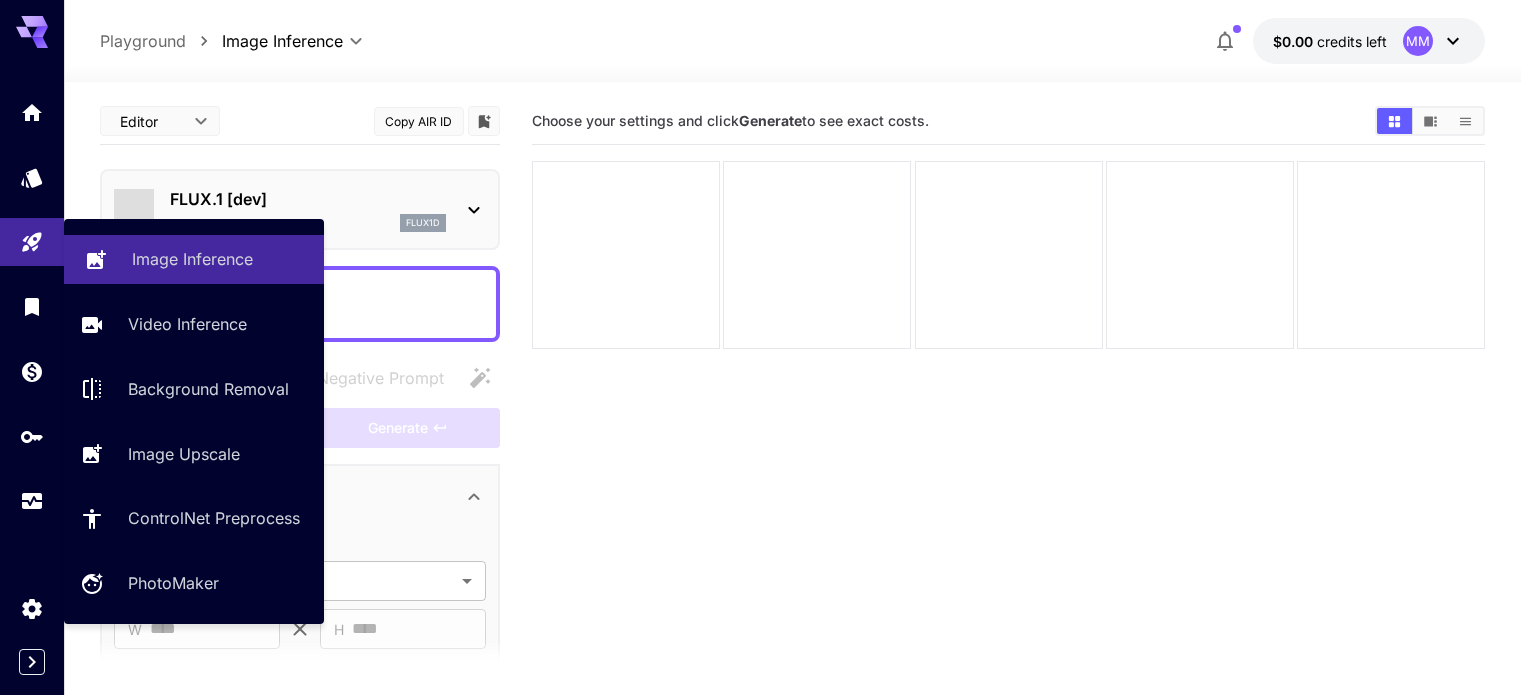 click on "Image Inference" at bounding box center (192, 259) 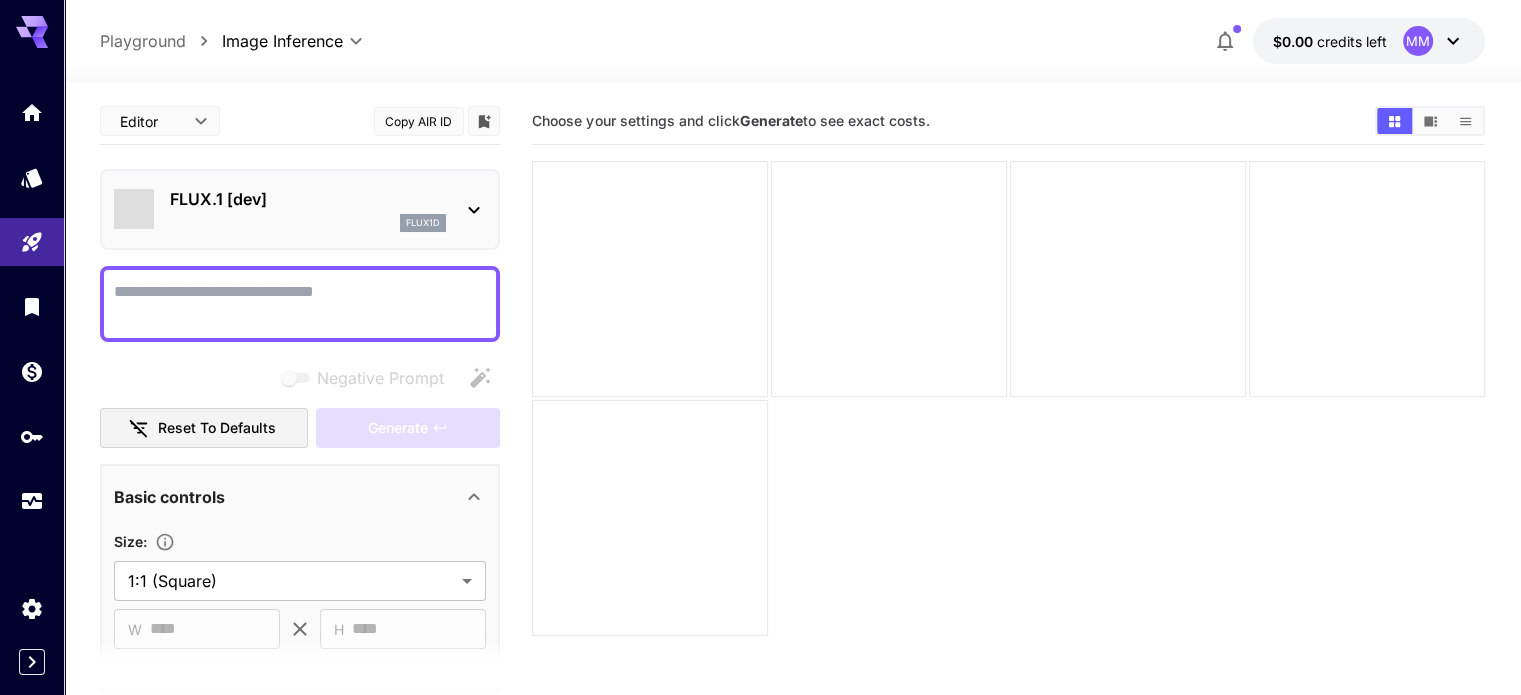 click on "Negative Prompt" at bounding box center [300, 304] 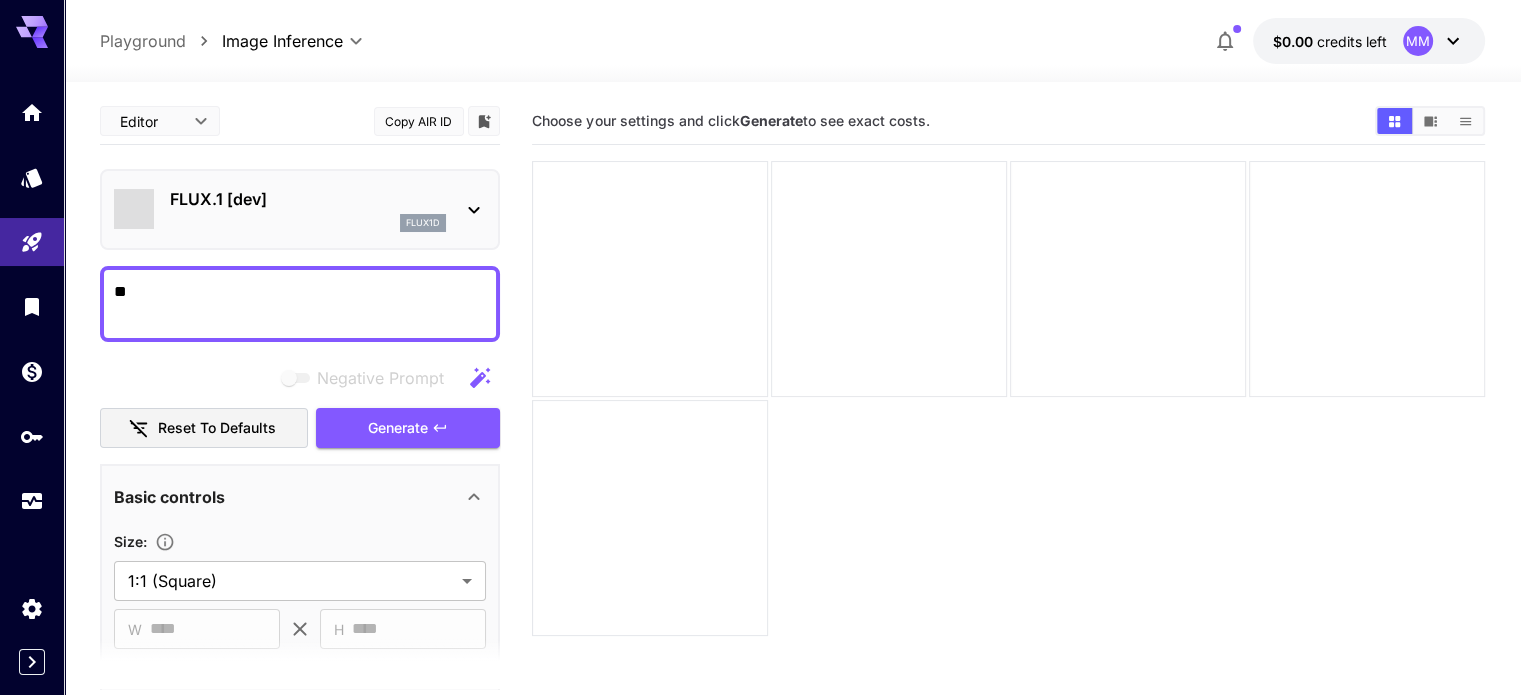 type on "*" 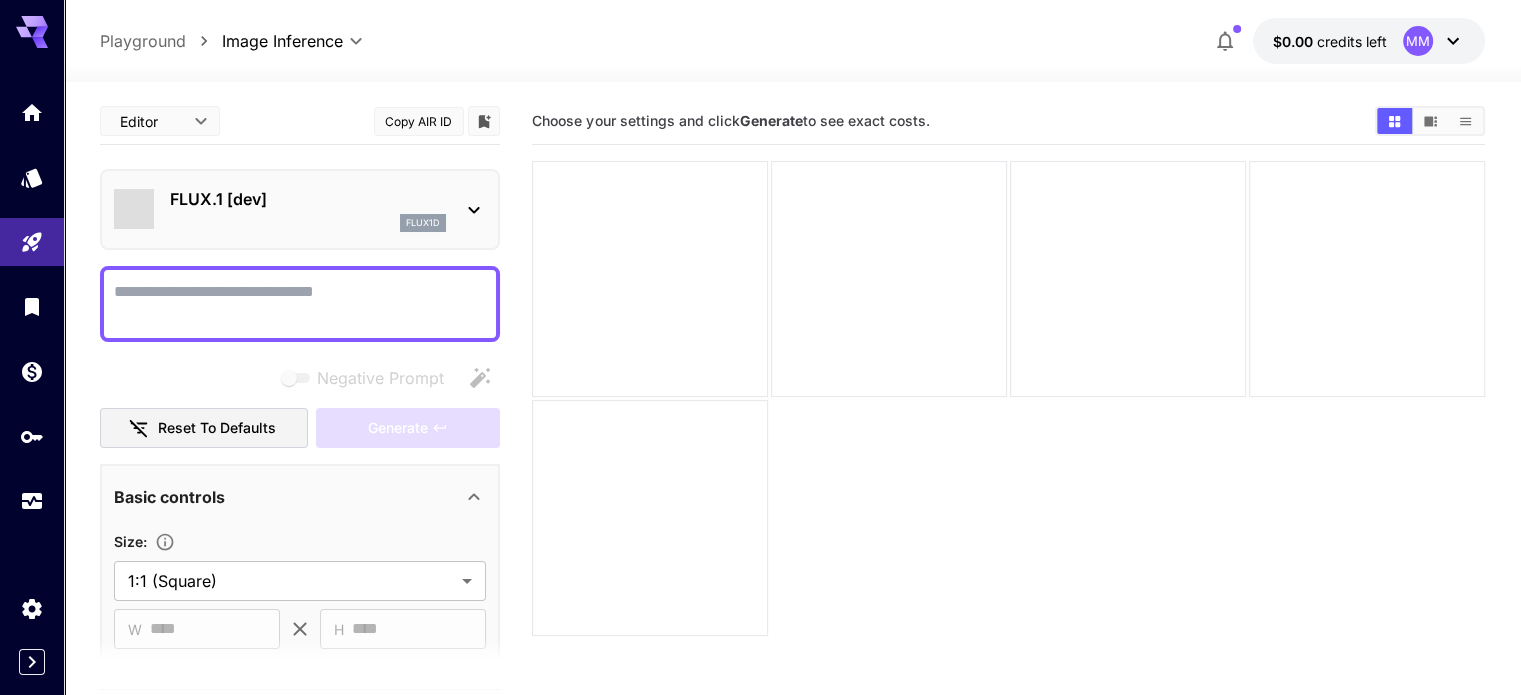 paste on "**********" 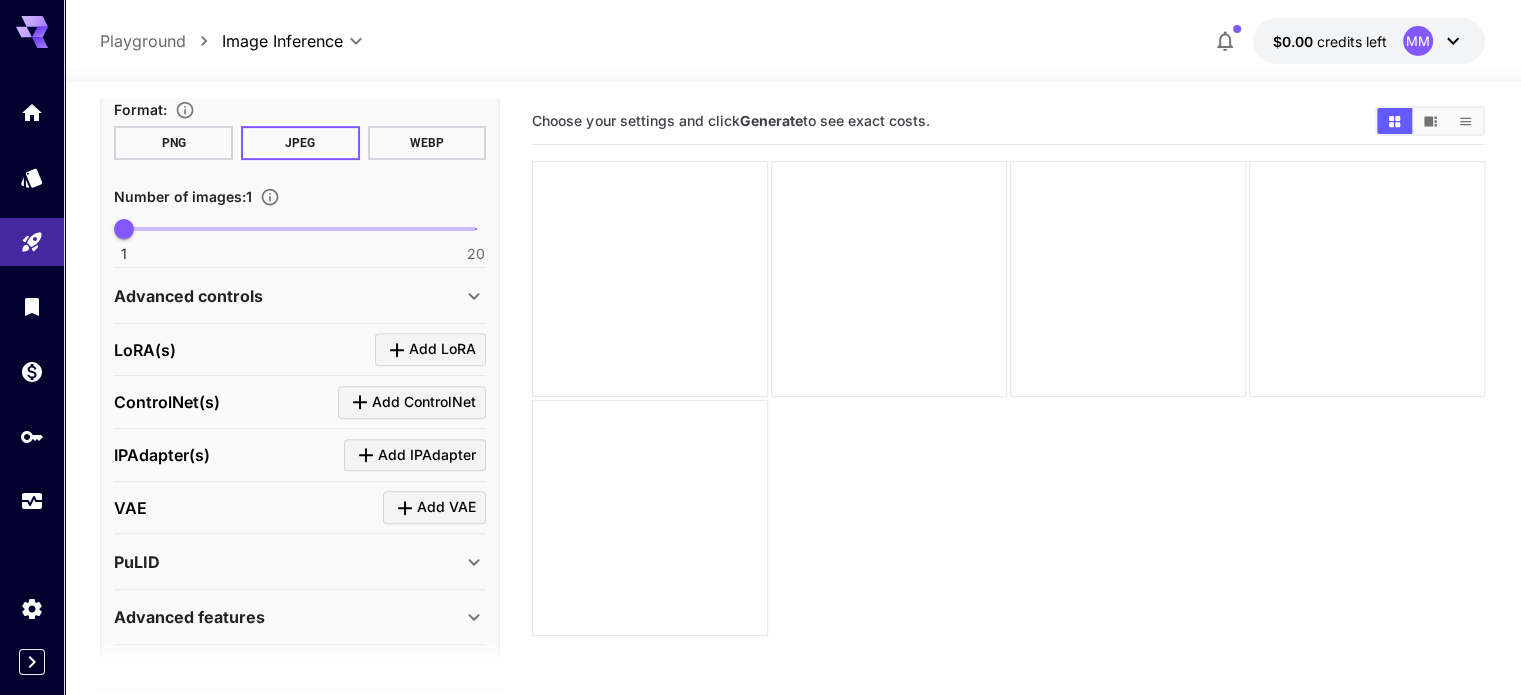 scroll, scrollTop: 864, scrollLeft: 0, axis: vertical 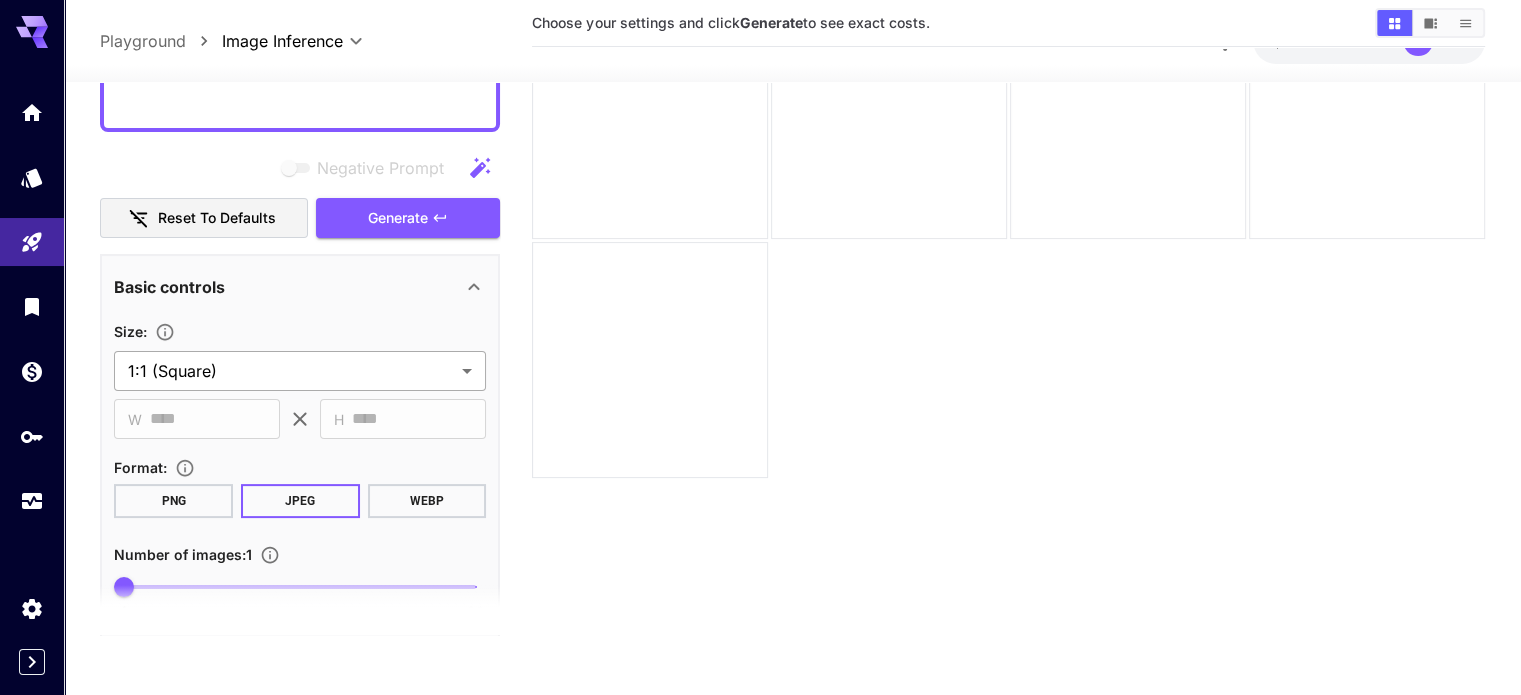 type on "**********" 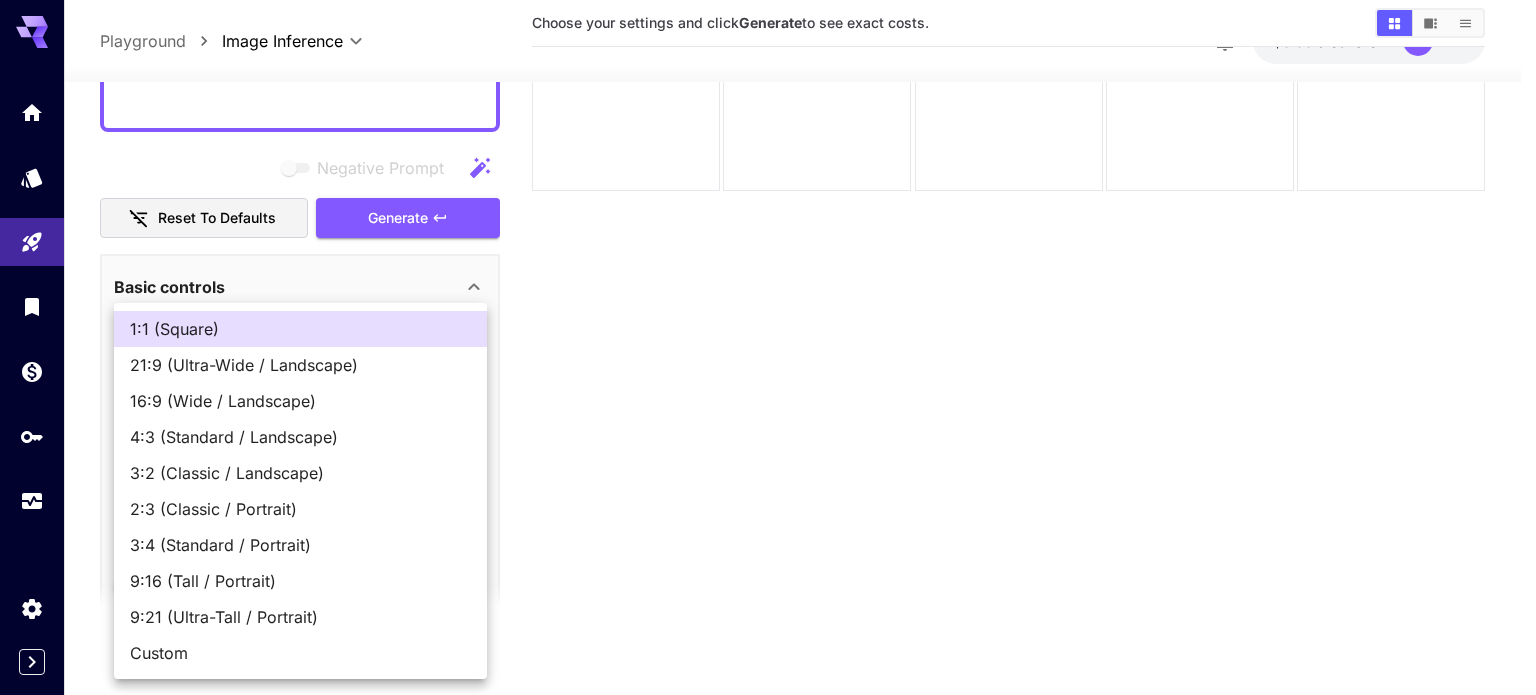 click on "**********" at bounding box center (768, 268) 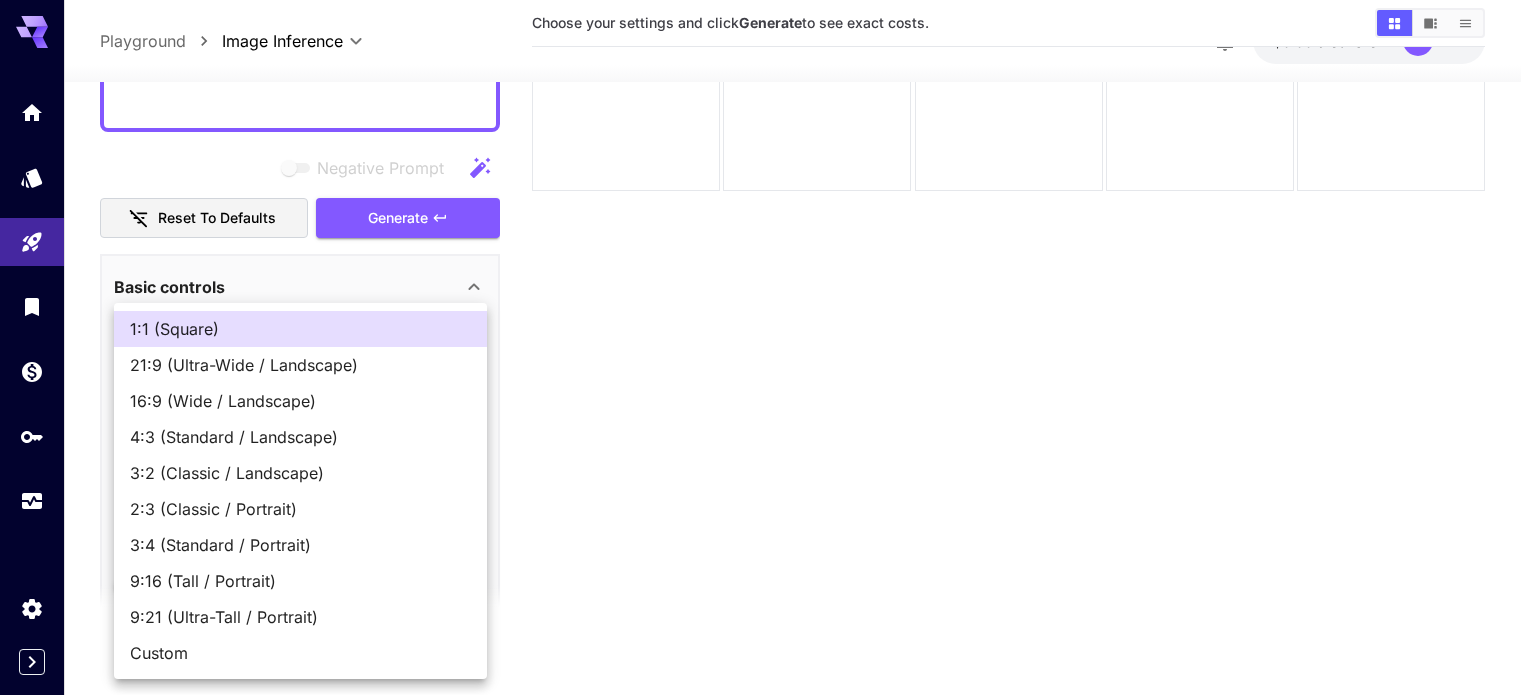 click on "3:2 (Classic / Landscape)" at bounding box center [300, 473] 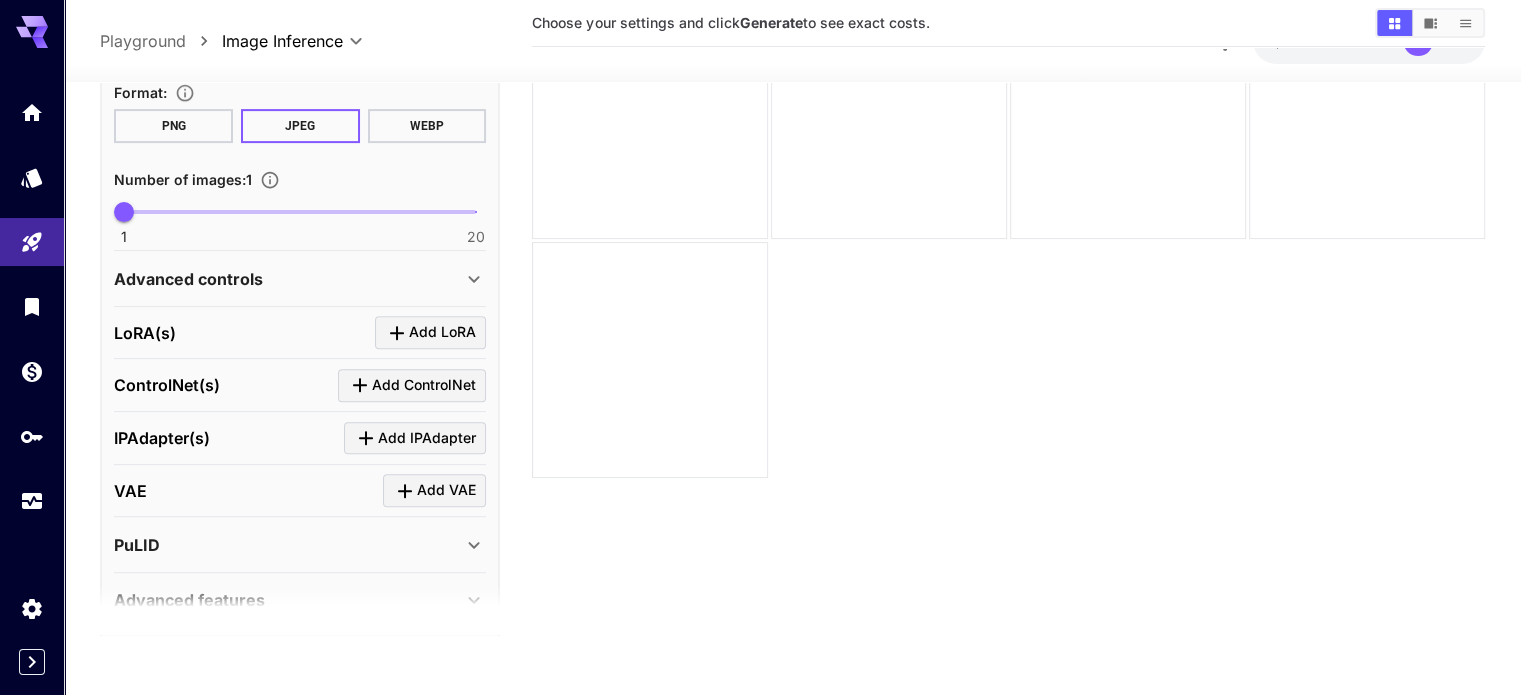 scroll, scrollTop: 864, scrollLeft: 0, axis: vertical 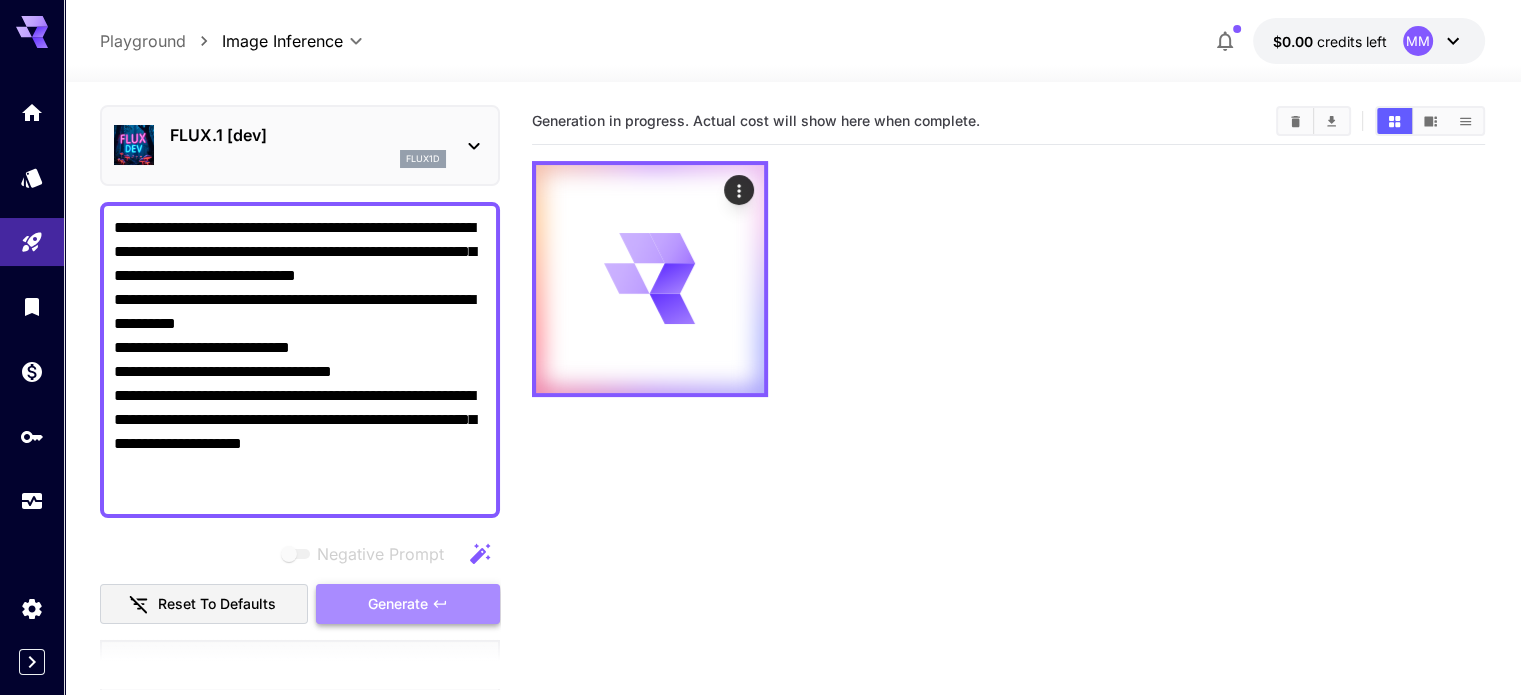 click on "Generate" at bounding box center [398, 604] 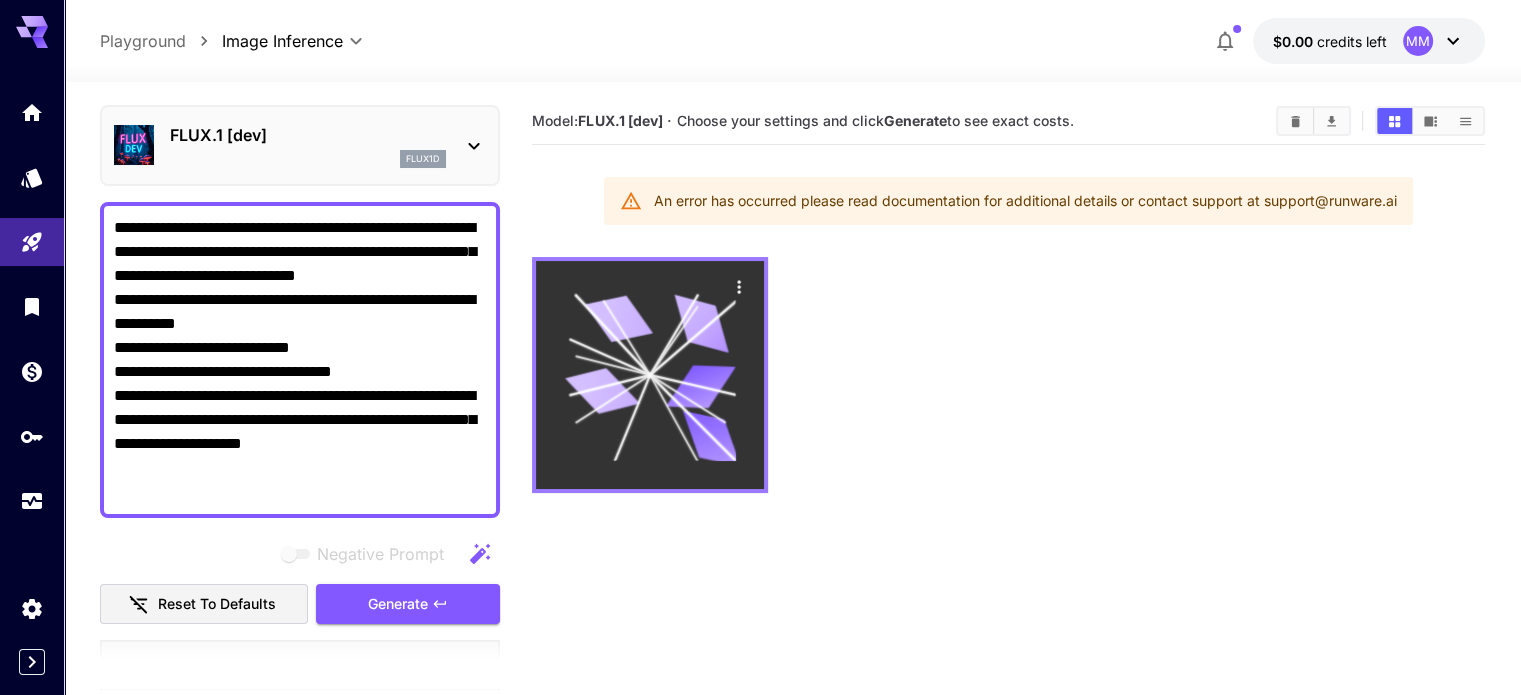 click 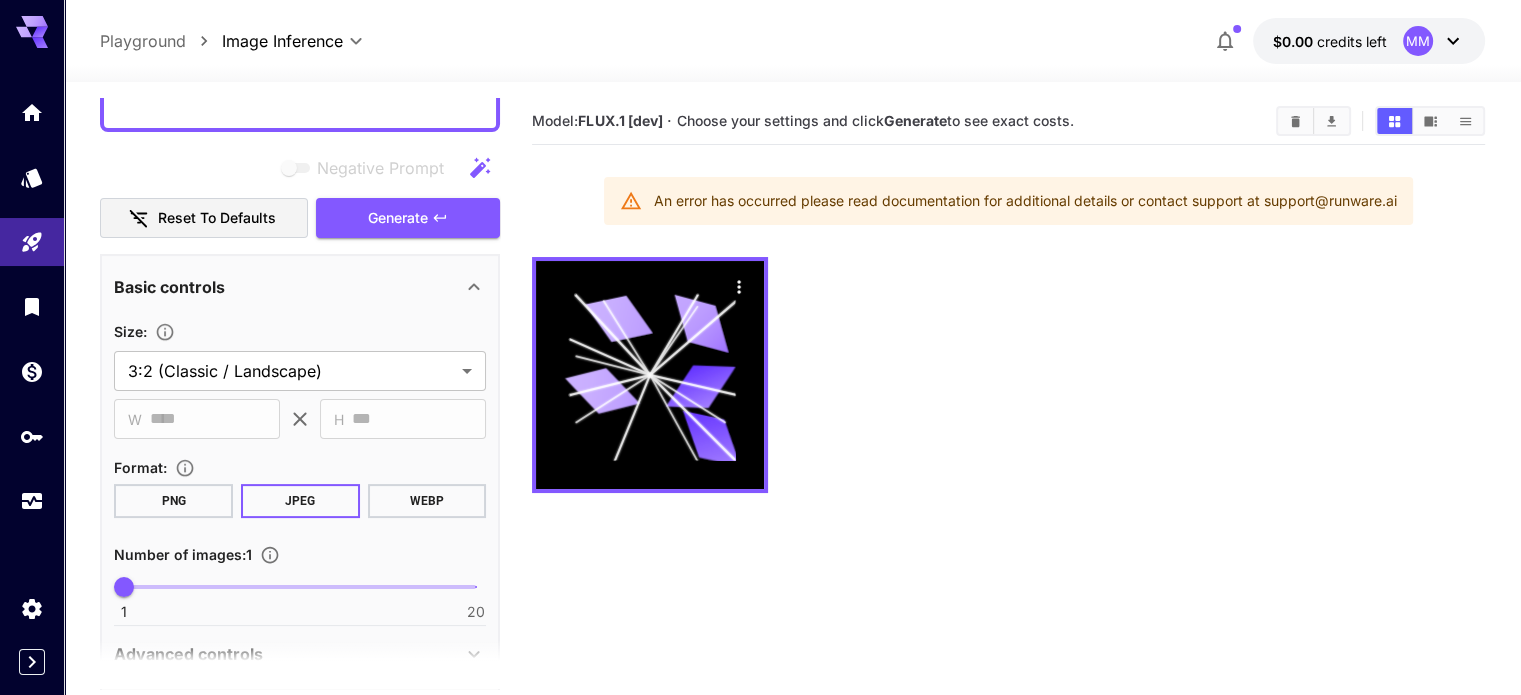 scroll, scrollTop: 451, scrollLeft: 0, axis: vertical 